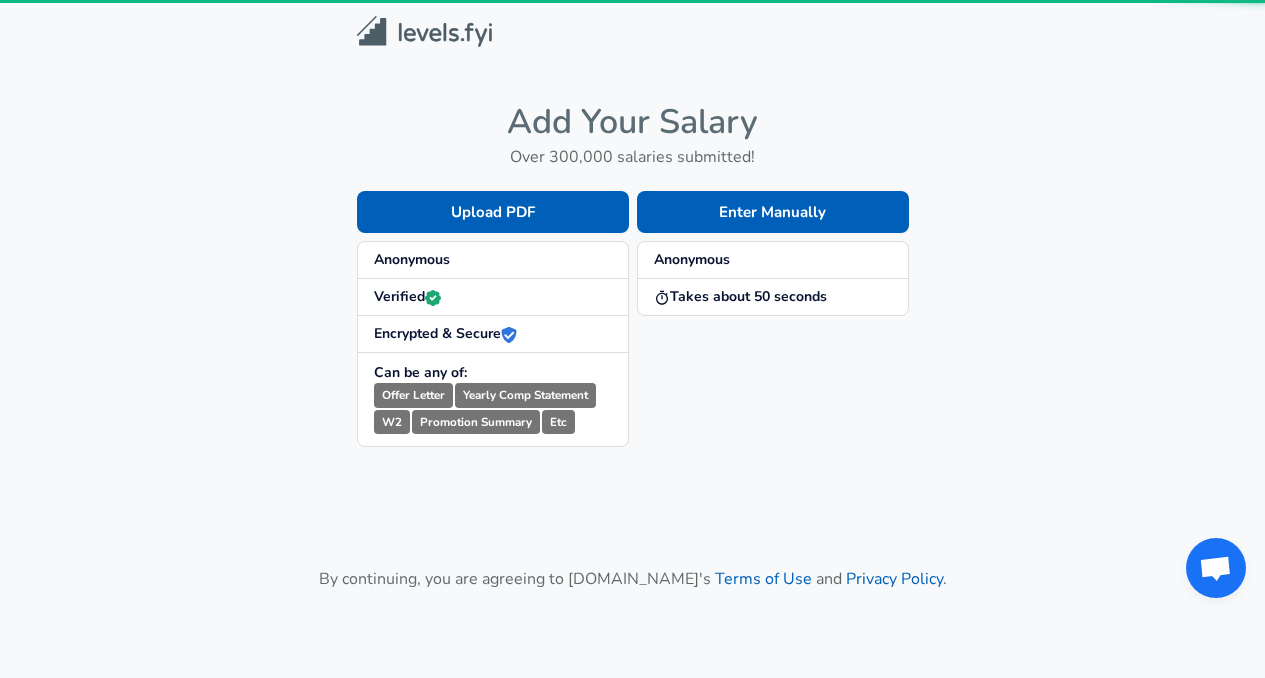 scroll, scrollTop: 0, scrollLeft: 0, axis: both 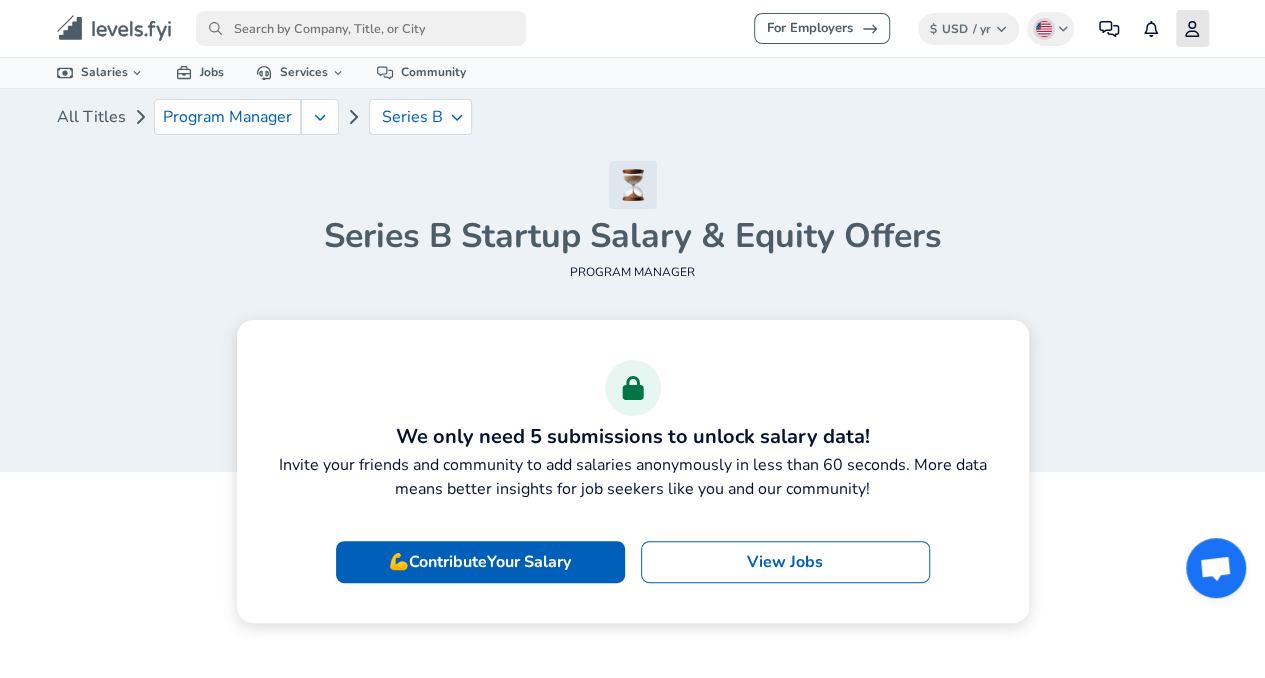 click on "Profile" at bounding box center [1192, 28] 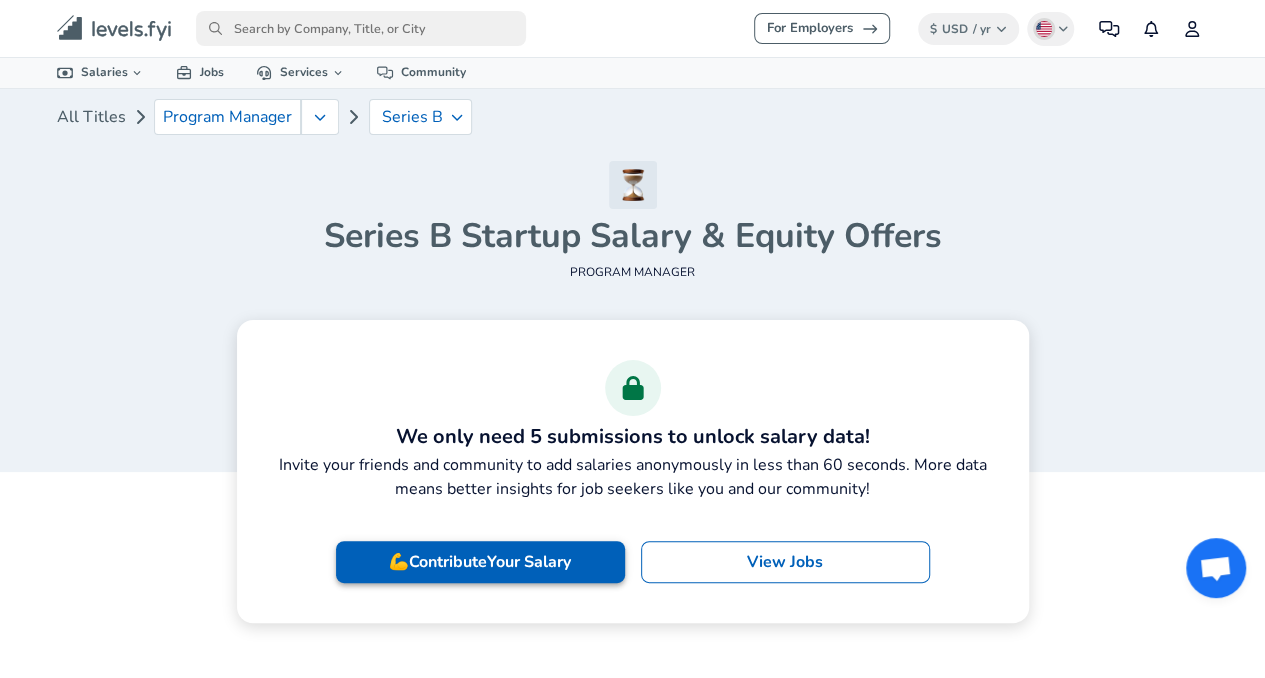 click on "Your Salary" at bounding box center (529, 562) 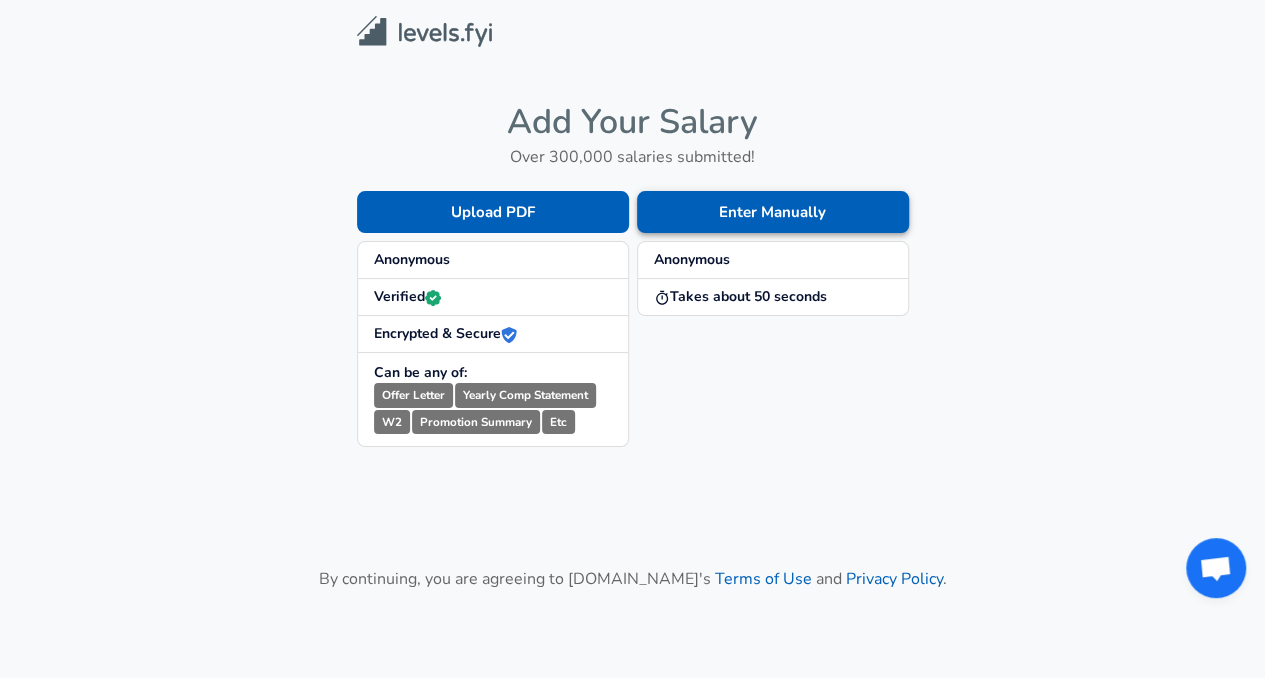 click on "Enter Manually" at bounding box center (773, 212) 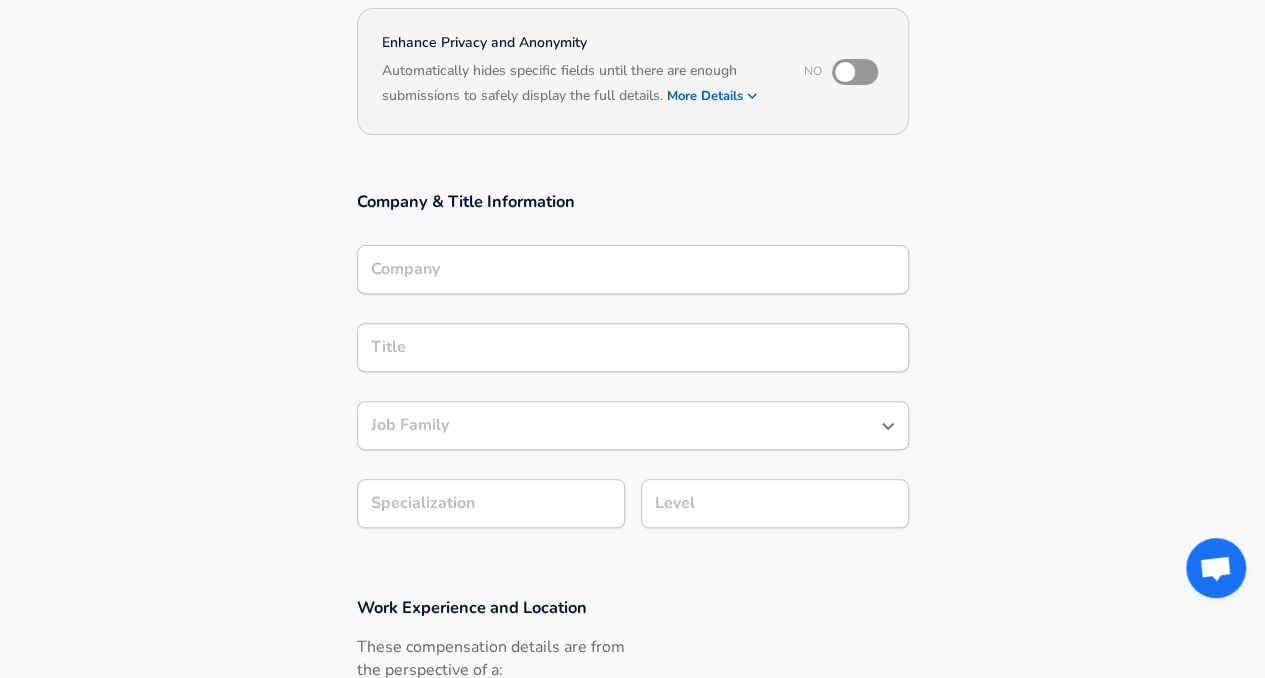 scroll, scrollTop: 192, scrollLeft: 0, axis: vertical 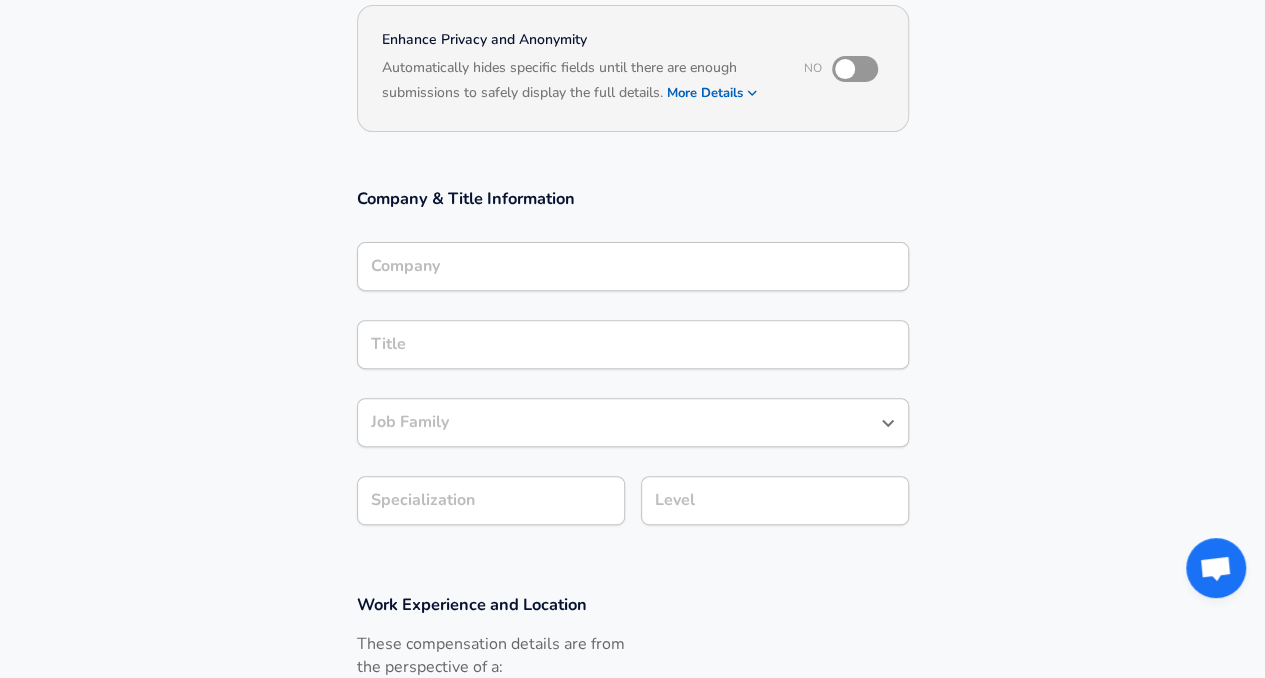 click at bounding box center (845, 69) 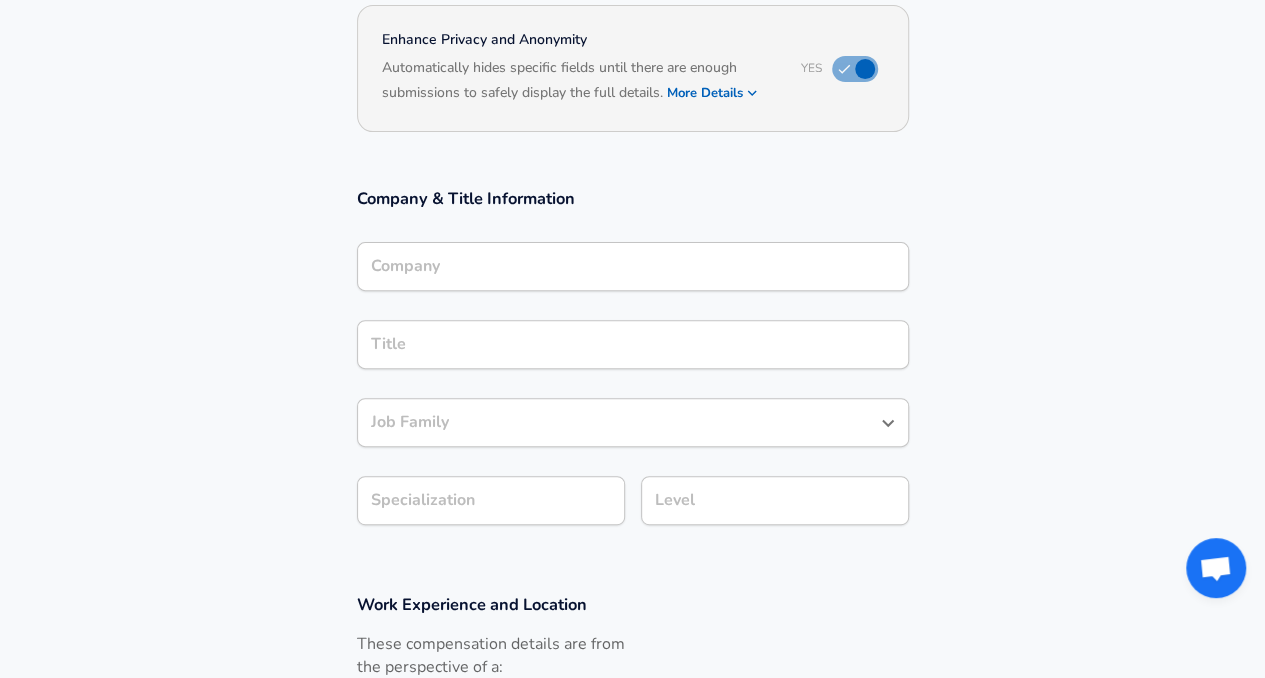 click on "Company" at bounding box center (633, 266) 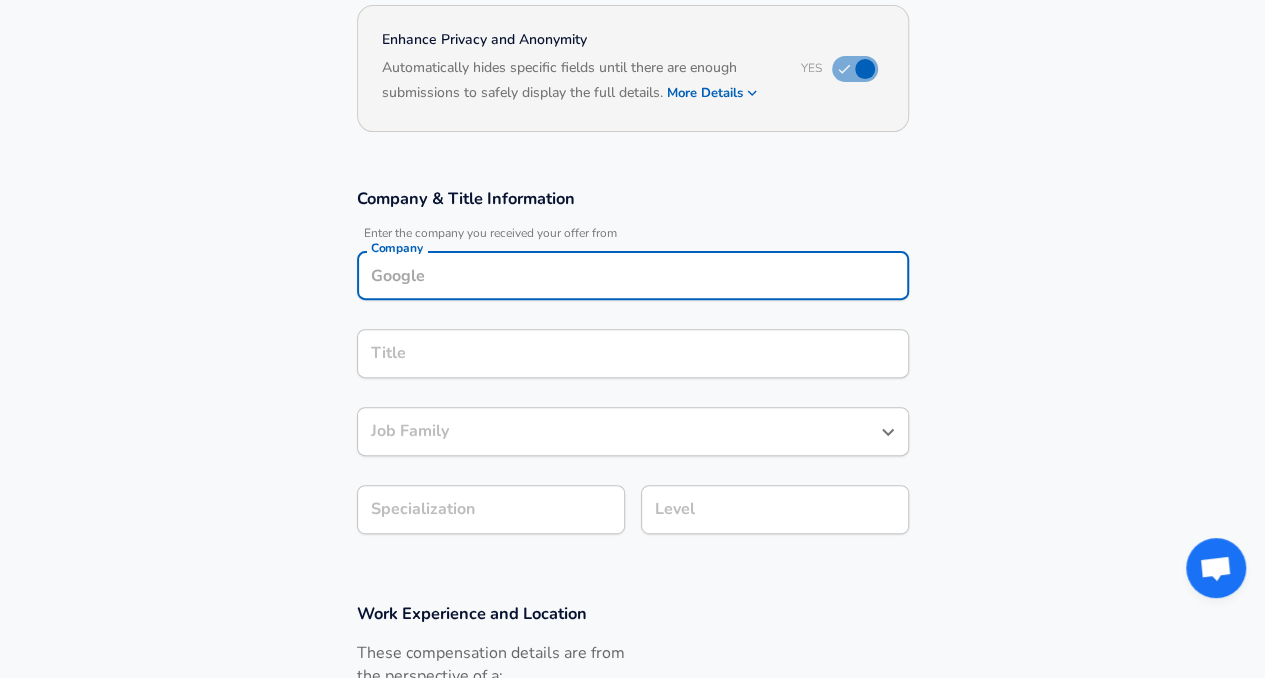 scroll, scrollTop: 212, scrollLeft: 0, axis: vertical 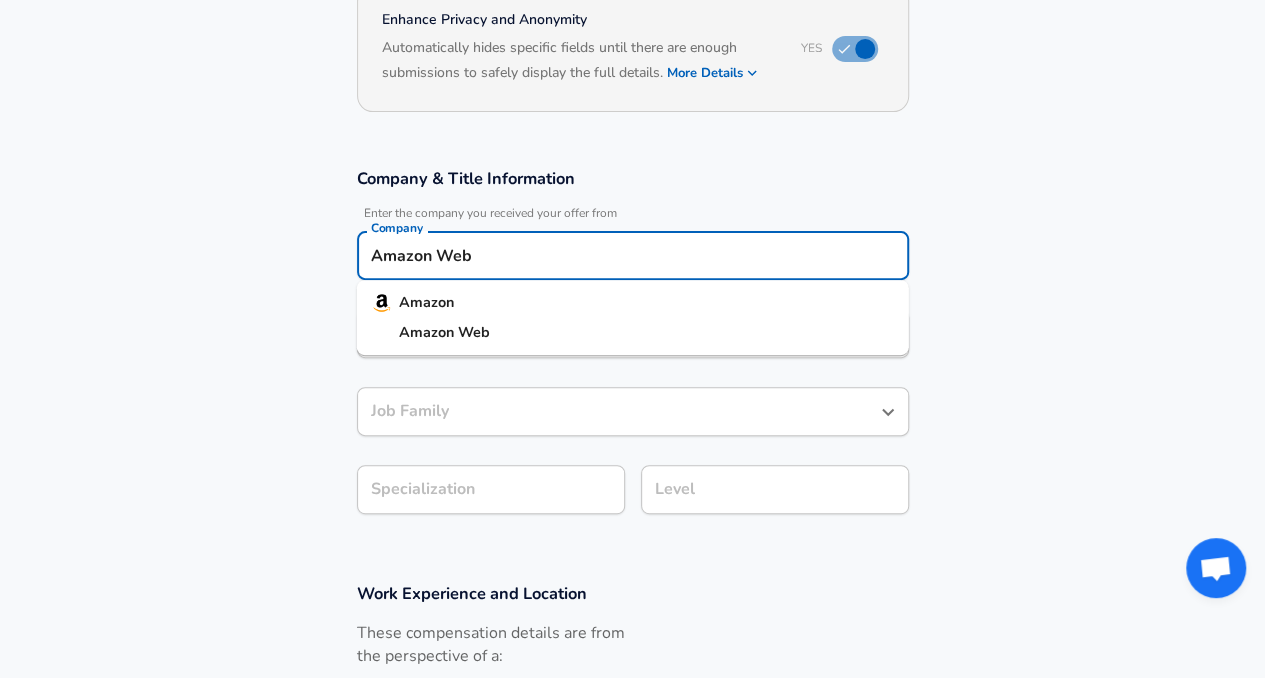 click on "Amazon" at bounding box center (426, 302) 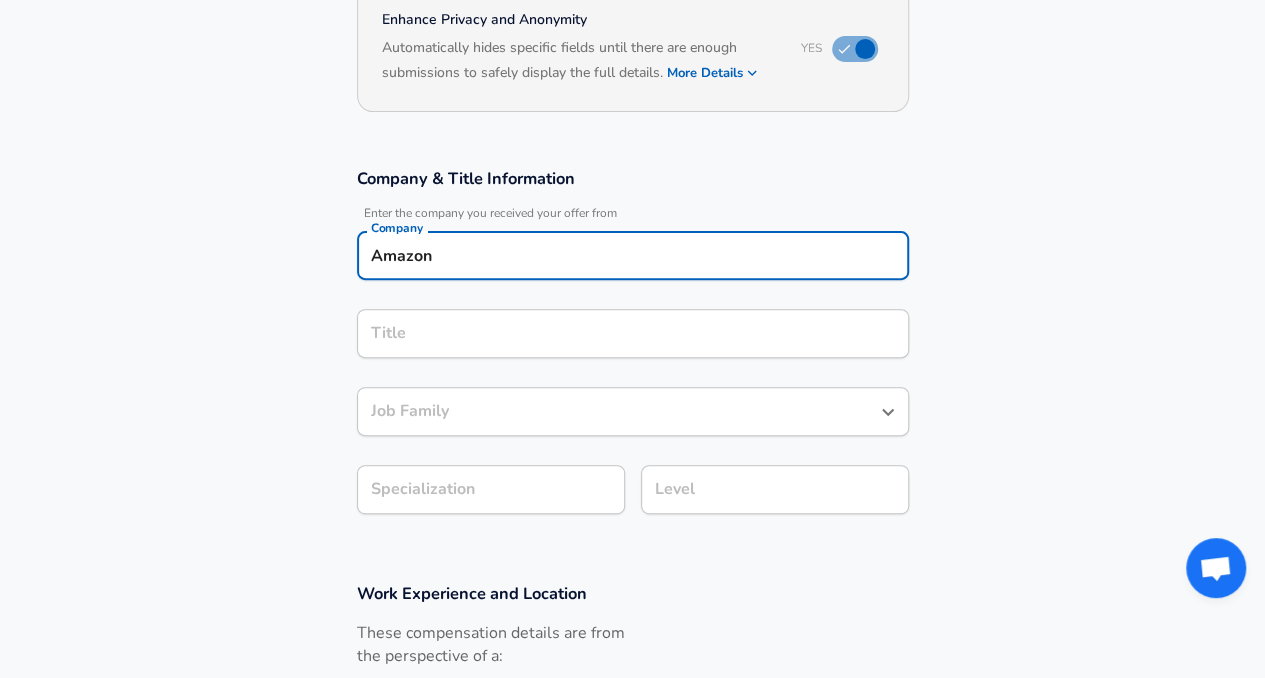 type on "Amazon" 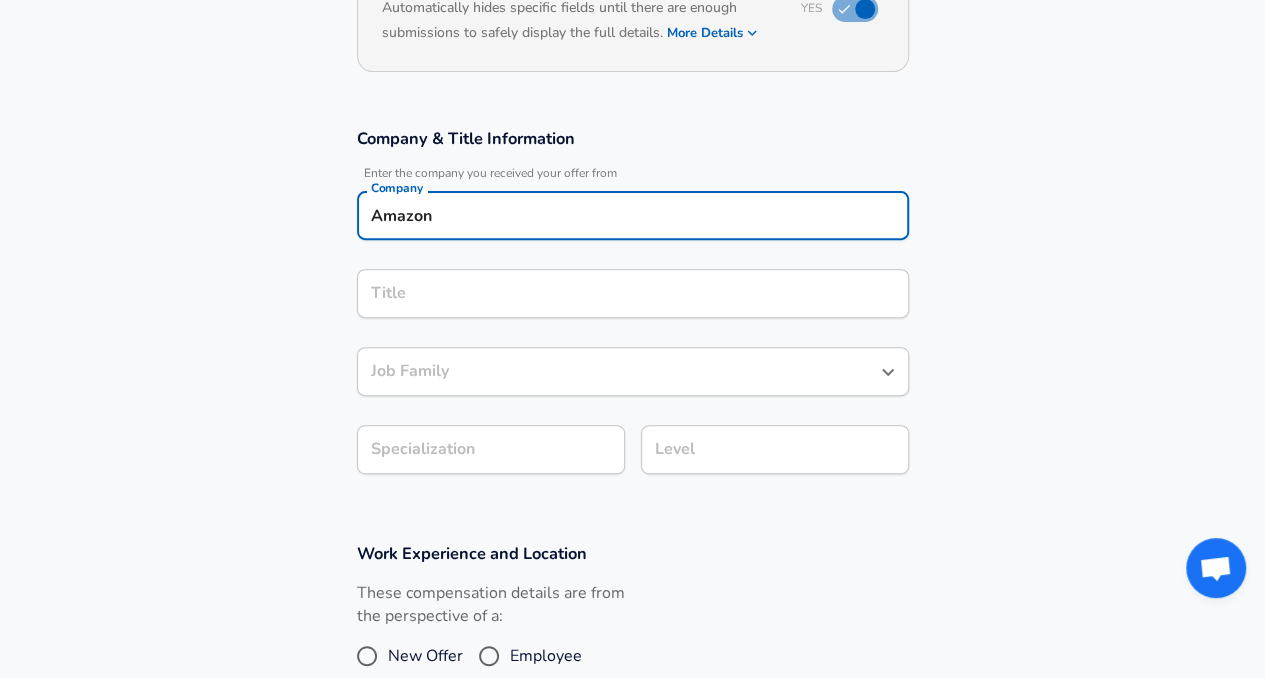 click on "Title" at bounding box center [633, 293] 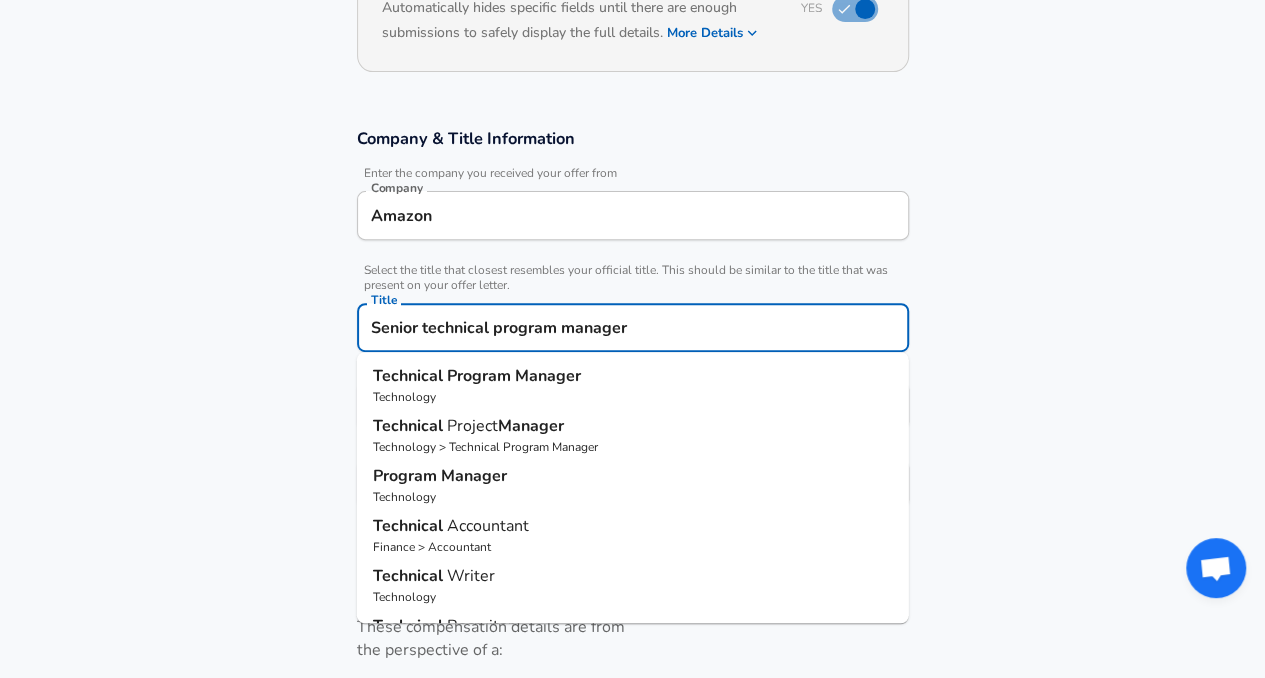 click on "Manager" at bounding box center (548, 376) 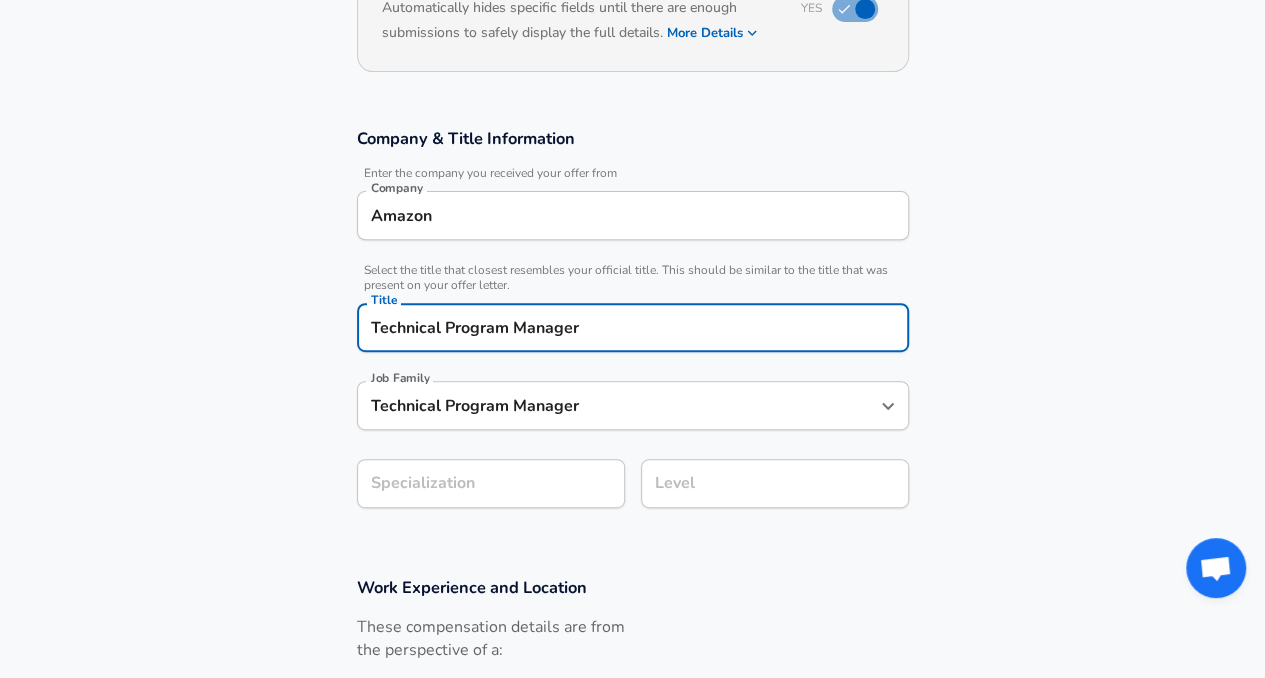 type on "Technical Program Manager" 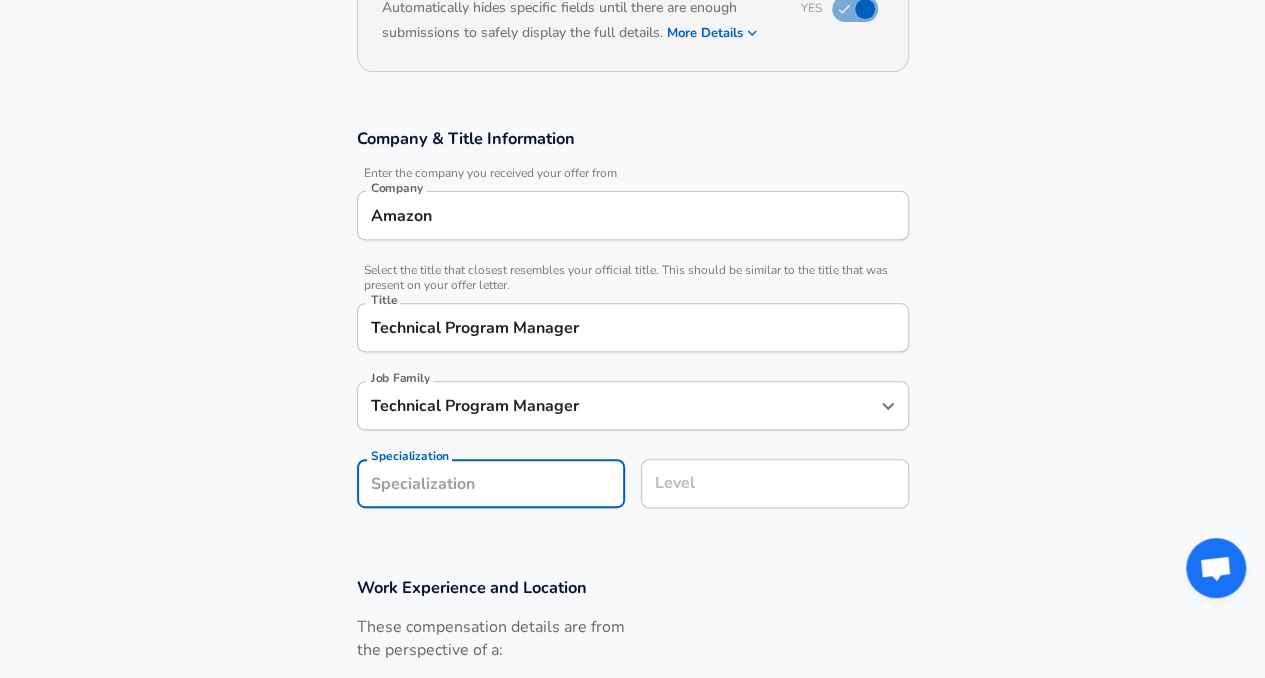 scroll, scrollTop: 312, scrollLeft: 0, axis: vertical 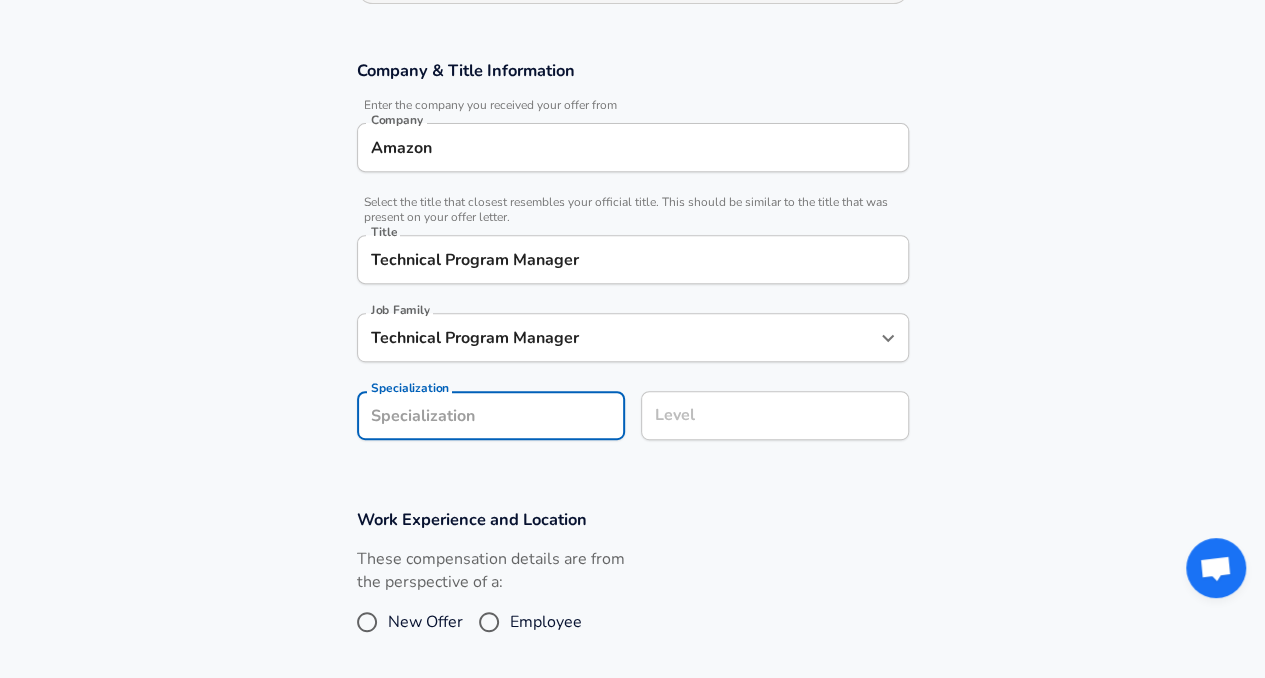 click on "Level Level" at bounding box center (775, 418) 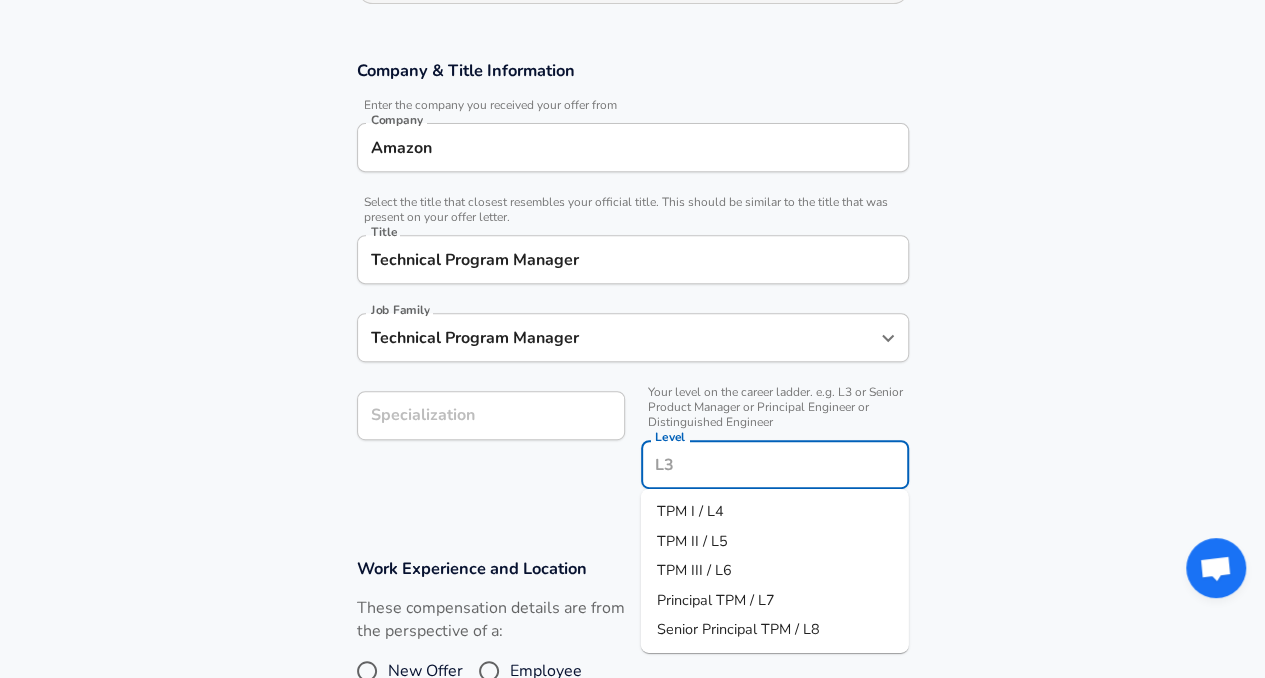 scroll, scrollTop: 360, scrollLeft: 0, axis: vertical 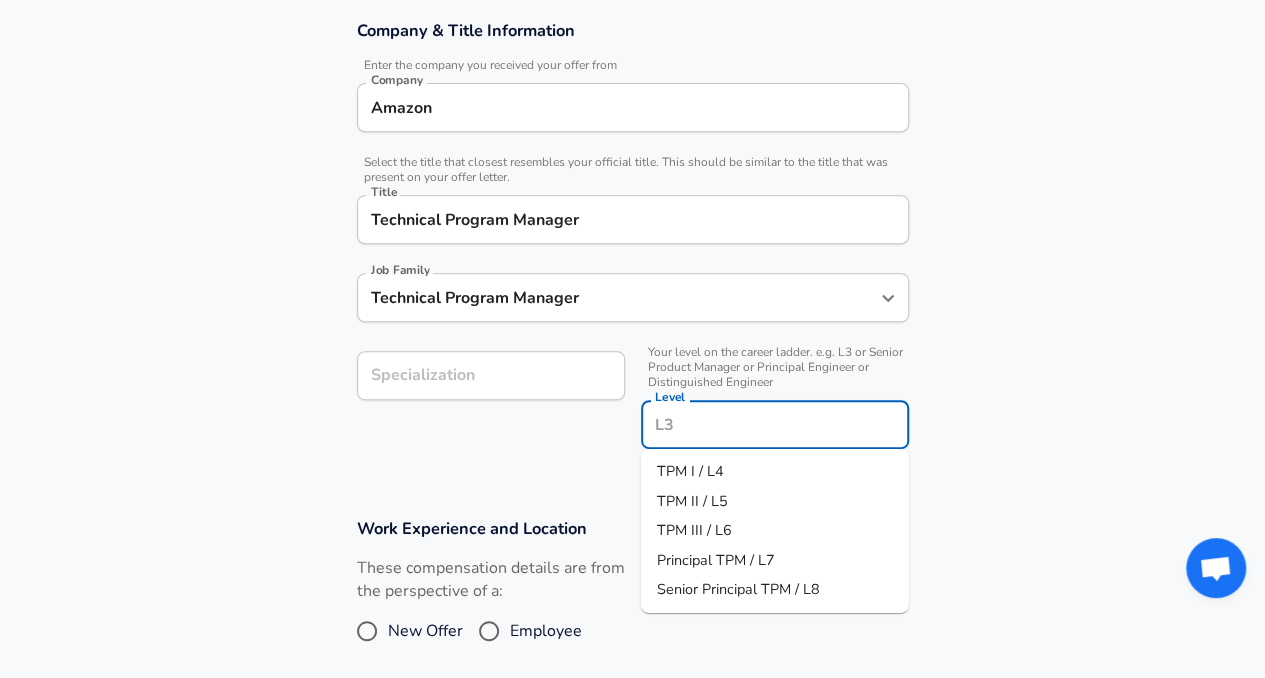click on "TPM III / L6" at bounding box center [775, 531] 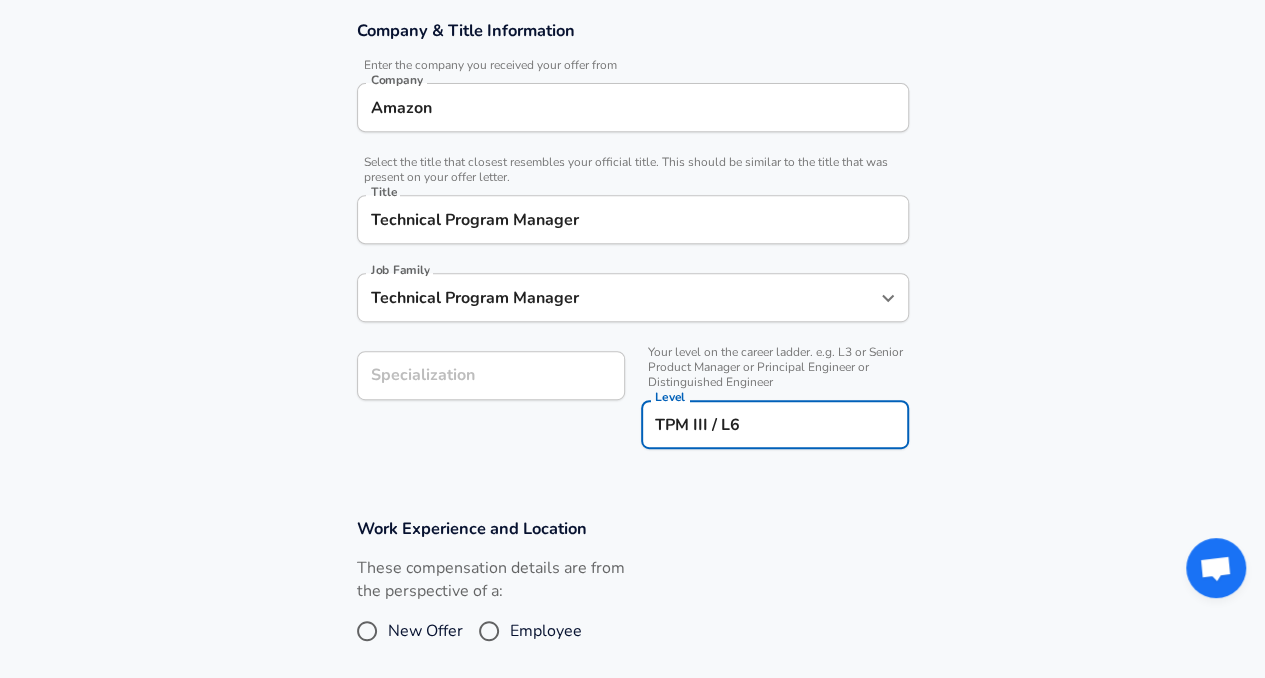 scroll, scrollTop: 702, scrollLeft: 0, axis: vertical 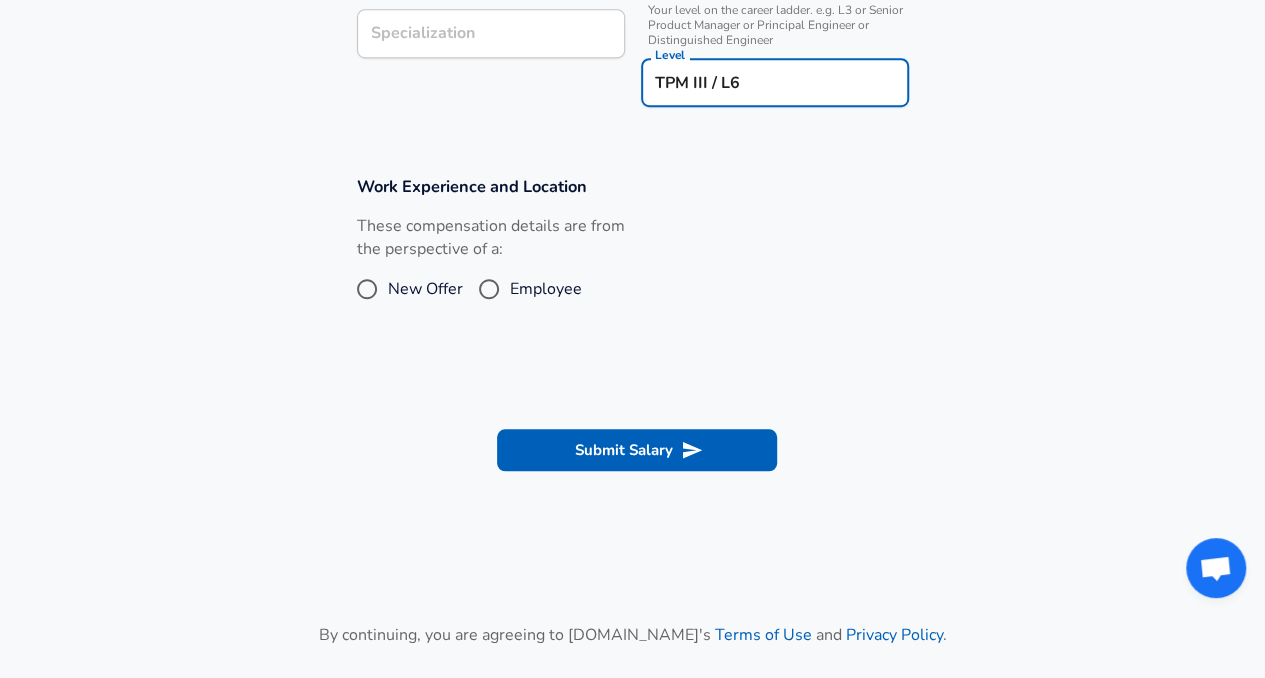 click on "Employee" at bounding box center [546, 289] 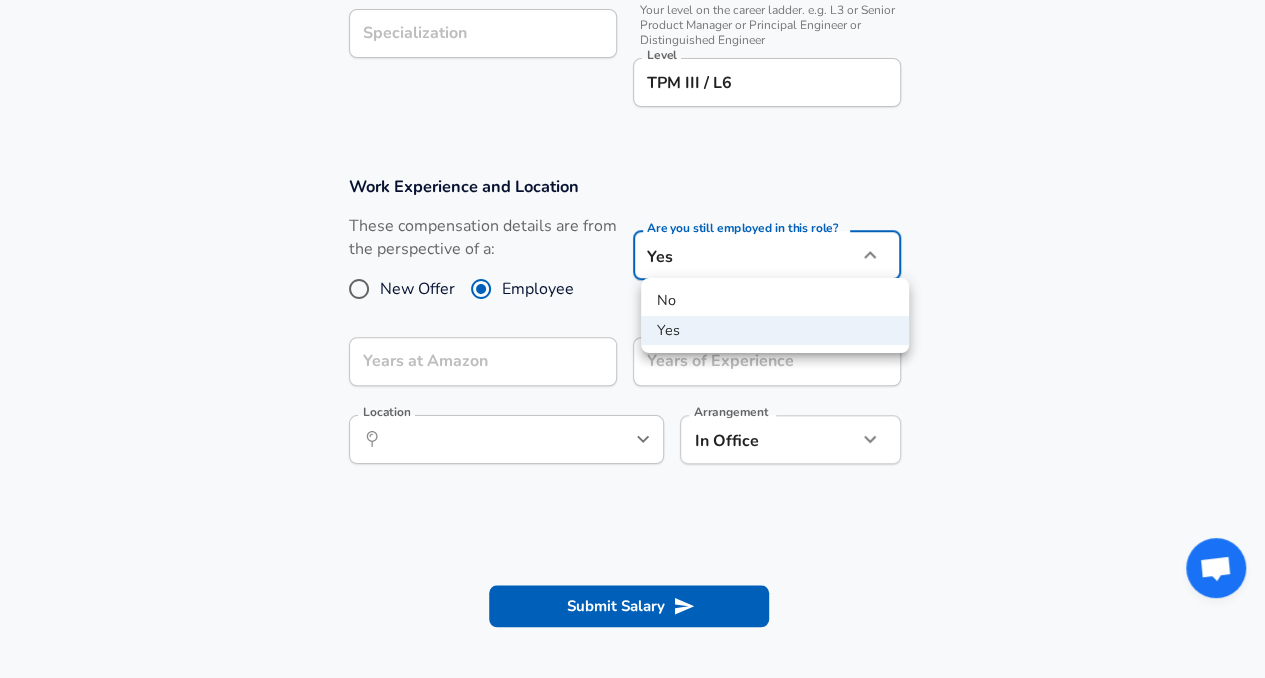 click on "Restart Add Your Salary Upload your offer letter   to verify your submission Enhance Privacy and Anonymity Yes Automatically hides specific fields until there are enough submissions to safely display the full details.   More Details Based on your submission and the data points that we have already collected, we will automatically hide and anonymize specific fields if there aren't enough data points to remain sufficiently anonymous. Company & Title Information   Enter the company you received your offer from Company Amazon Company   Select the title that closest resembles your official title. This should be similar to the title that was present on your offer letter. Title Technical Program Manager Title Job Family Technical Program Manager Job Family Specialization Specialization   Your level on the career ladder. e.g. L3 or Senior Product Manager or Principal Engineer or Distinguished Engineer Level TPM III / L6 Level Work Experience and Location These compensation details are from the perspective of a: Yes" at bounding box center (632, -363) 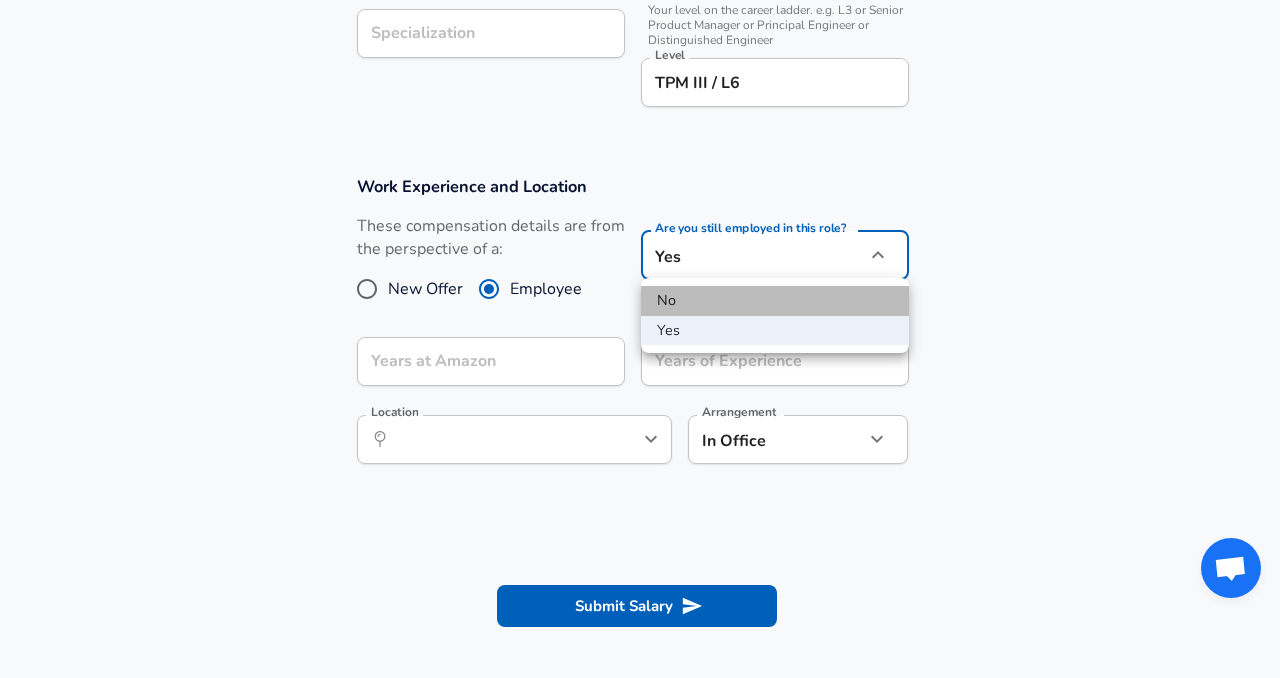 click on "No" at bounding box center [775, 301] 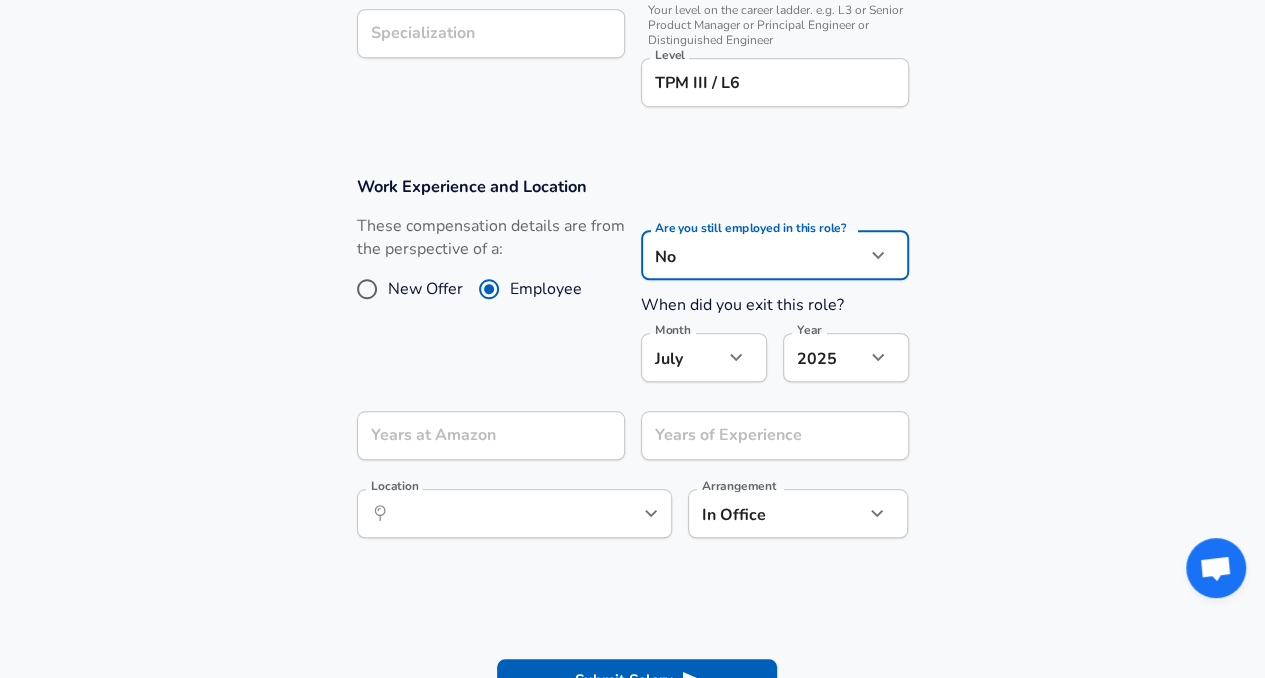 click on "Restart Add Your Salary Upload your offer letter   to verify your submission Enhance Privacy and Anonymity Yes Automatically hides specific fields until there are enough submissions to safely display the full details.   More Details Based on your submission and the data points that we have already collected, we will automatically hide and anonymize specific fields if there aren't enough data points to remain sufficiently anonymous. Company & Title Information   Enter the company you received your offer from Company Amazon Company   Select the title that closest resembles your official title. This should be similar to the title that was present on your offer letter. Title Technical Program Manager Title Job Family Technical Program Manager Job Family Specialization Specialization   Your level on the career ladder. e.g. L3 or Senior Product Manager or Principal Engineer or Distinguished Engineer Level TPM III / L6 Level Work Experience and Location These compensation details are from the perspective of a: No no" at bounding box center [632, -363] 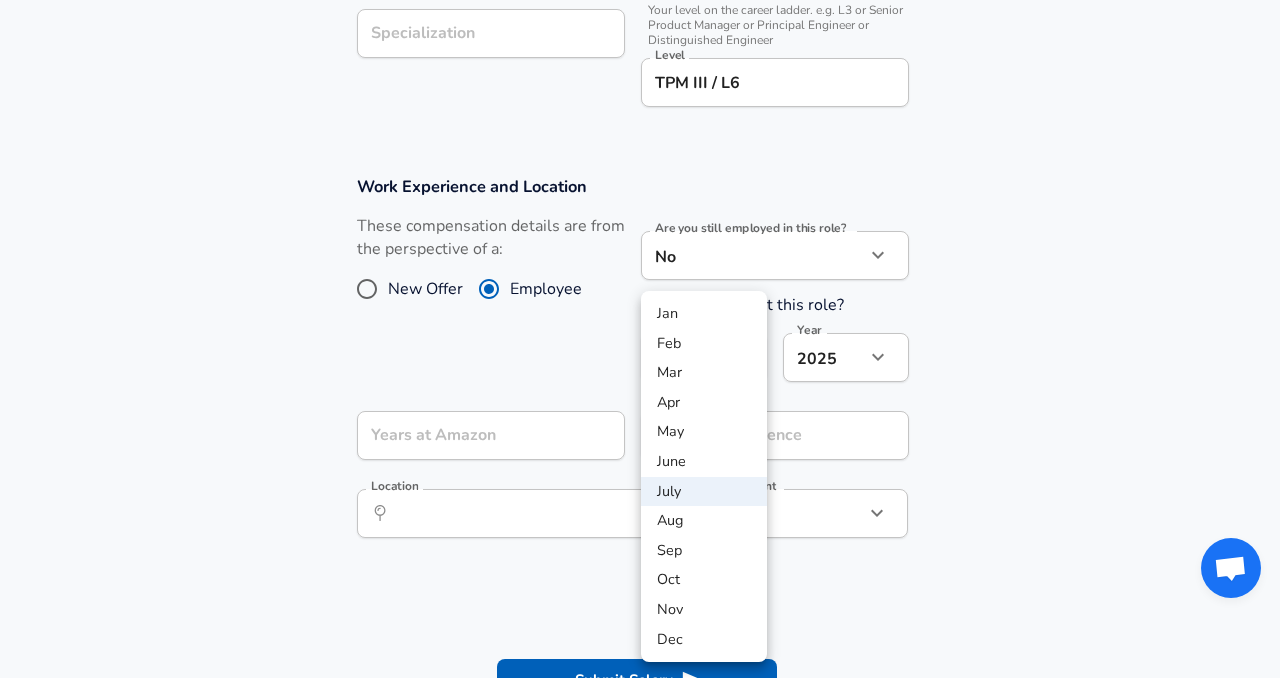 click on "Jan" at bounding box center (704, 314) 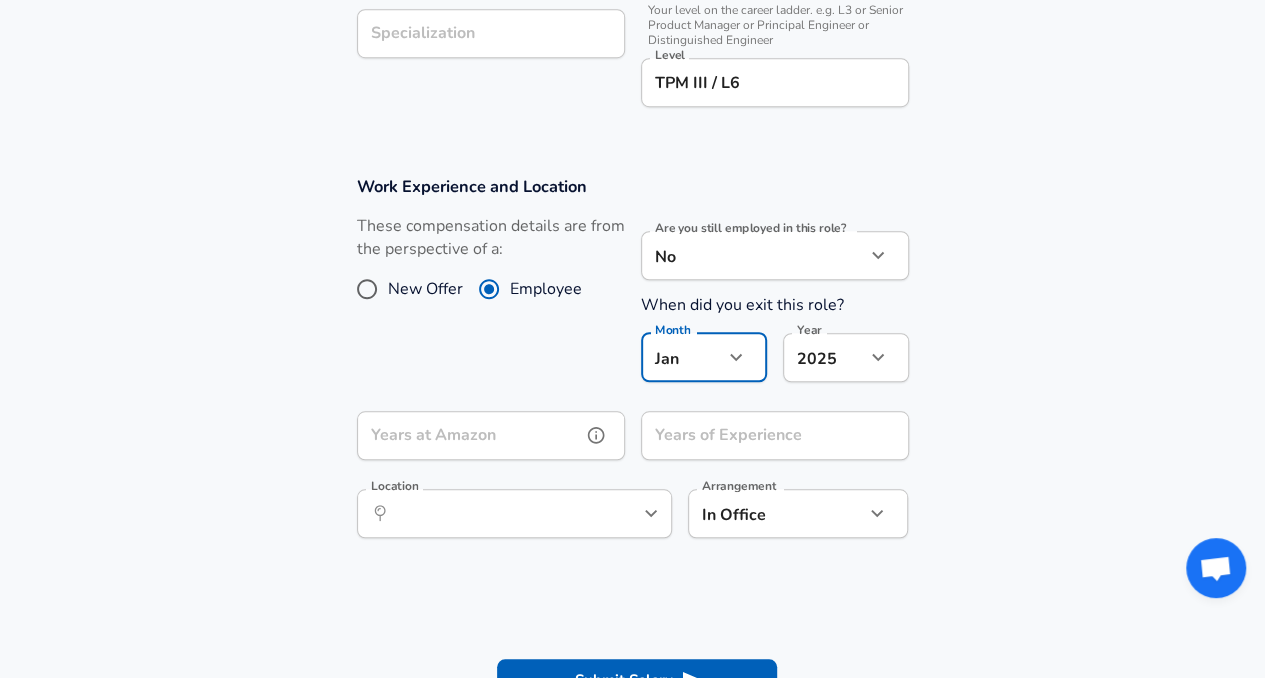 click on "Years at Amazon Years at [GEOGRAPHIC_DATA]" at bounding box center [491, 438] 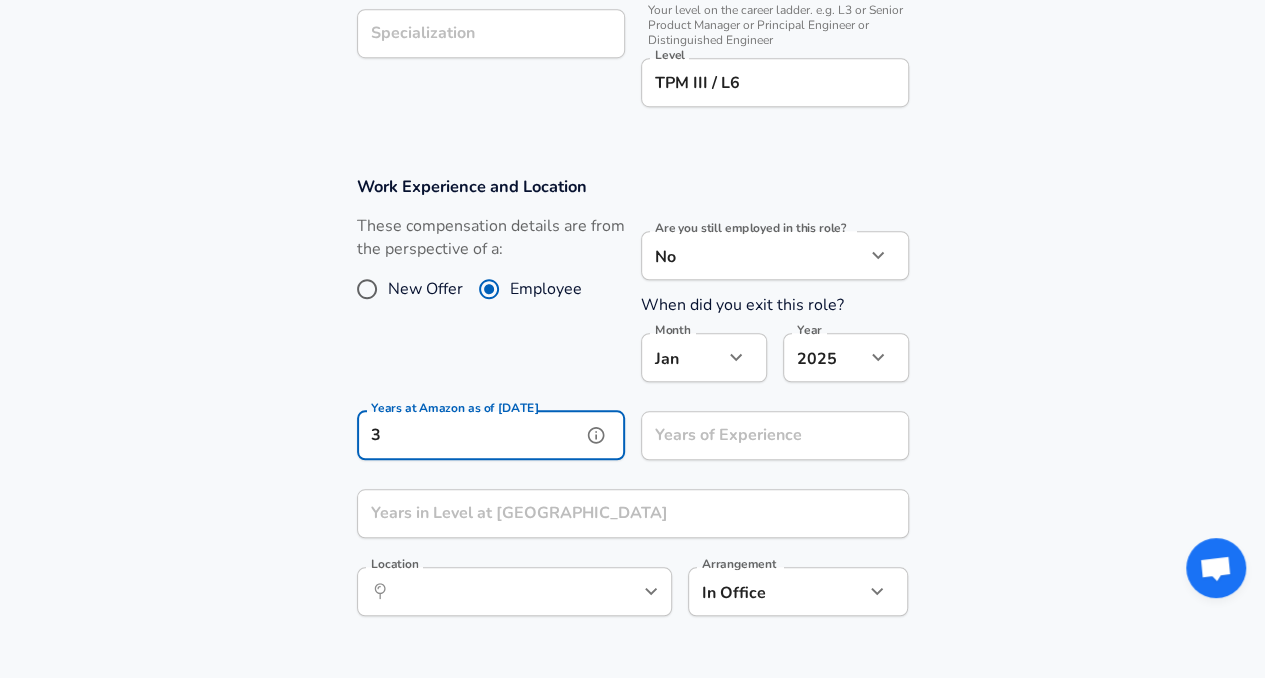 type on "3" 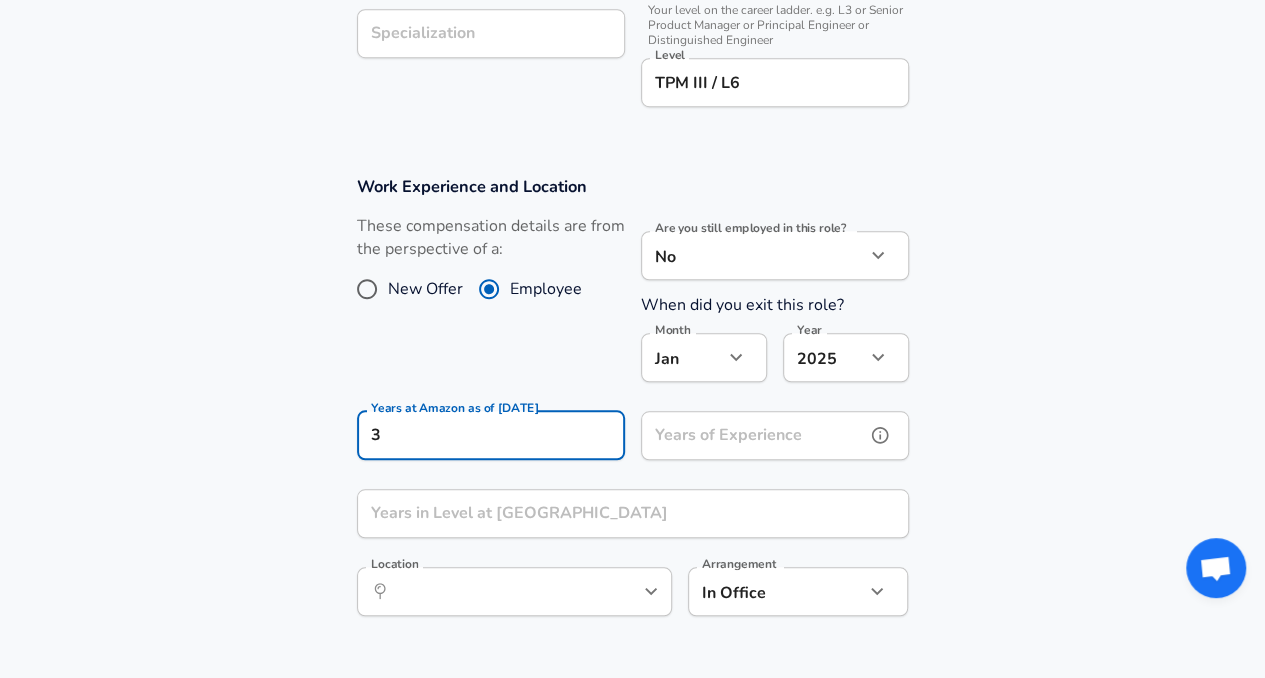 click on "Years of Experience" at bounding box center (753, 435) 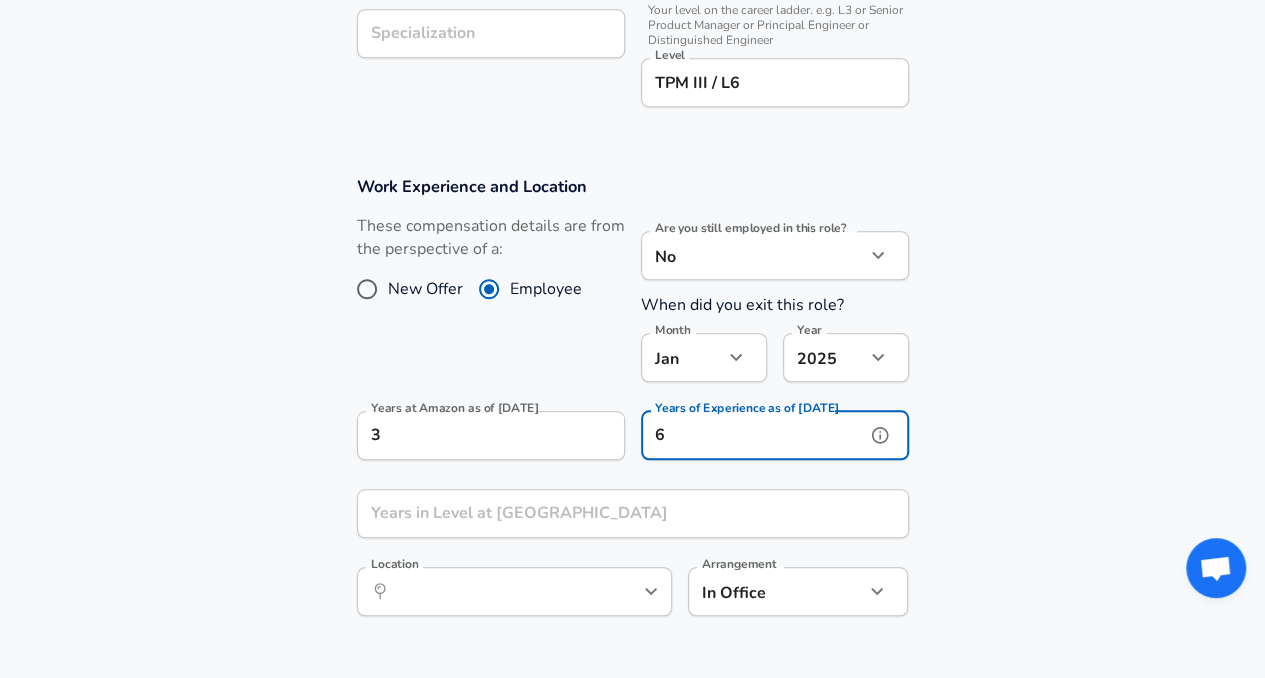 type on "6" 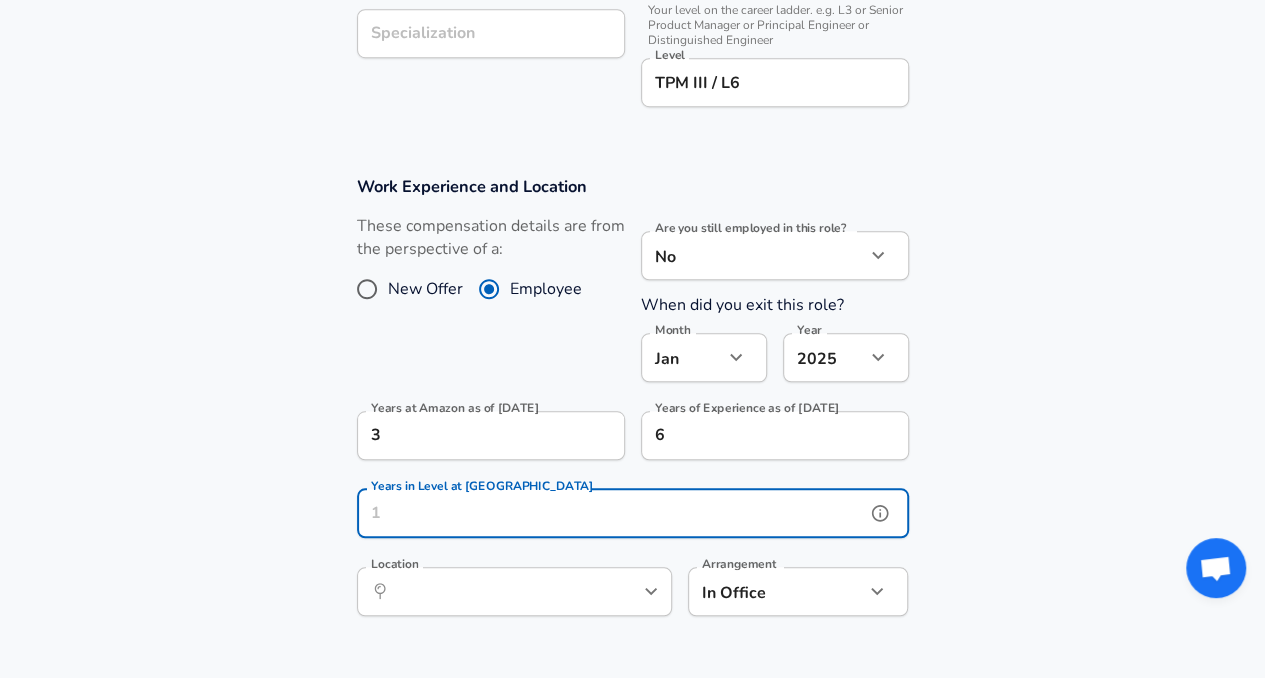 click on "Years in Level at [GEOGRAPHIC_DATA]" at bounding box center [611, 513] 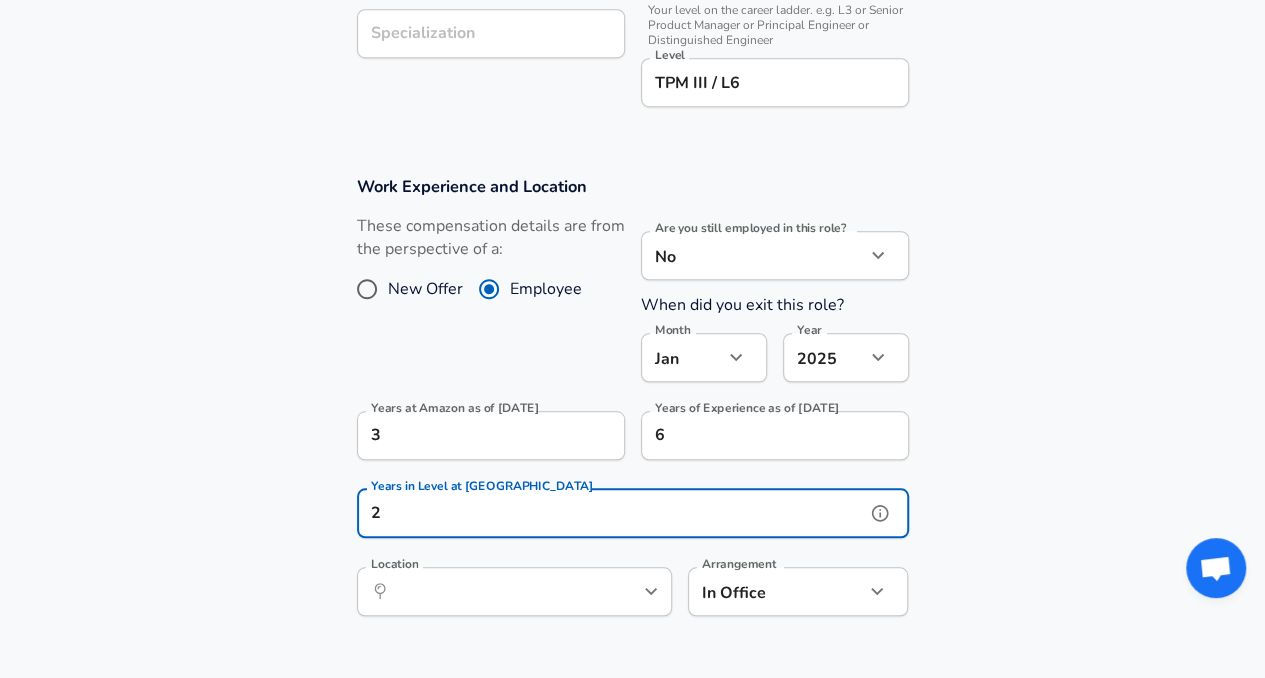type on "2" 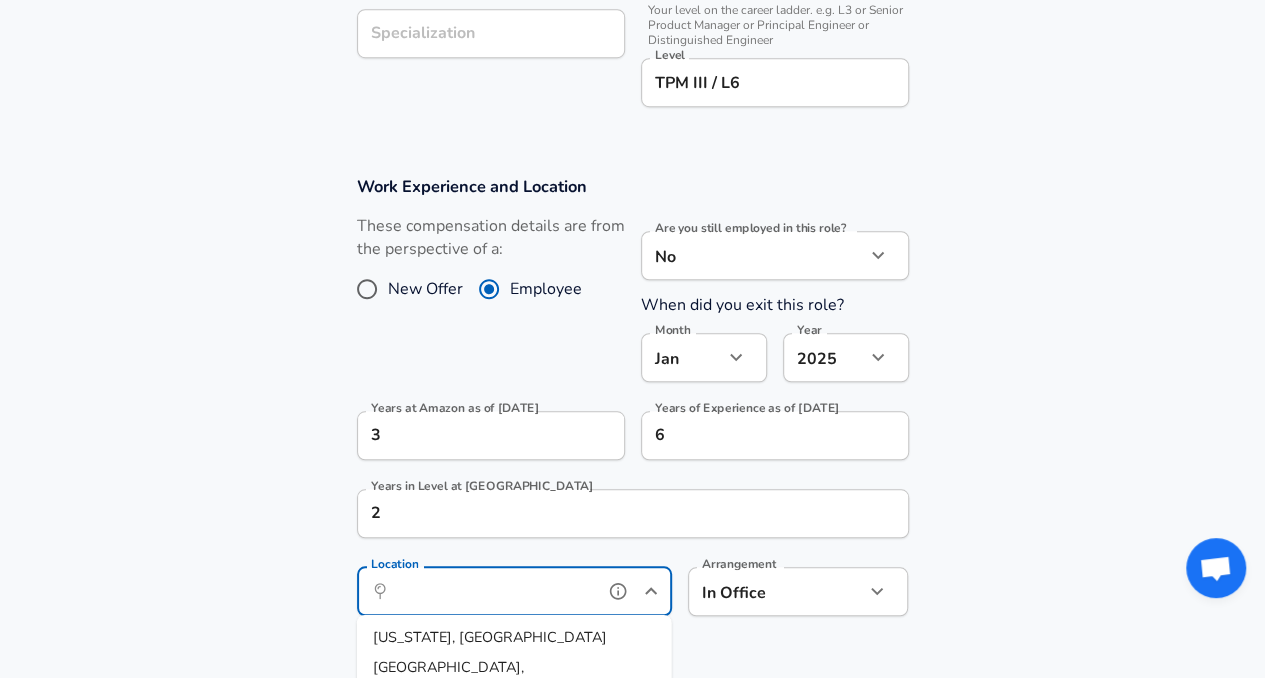 click on "Location" at bounding box center [492, 591] 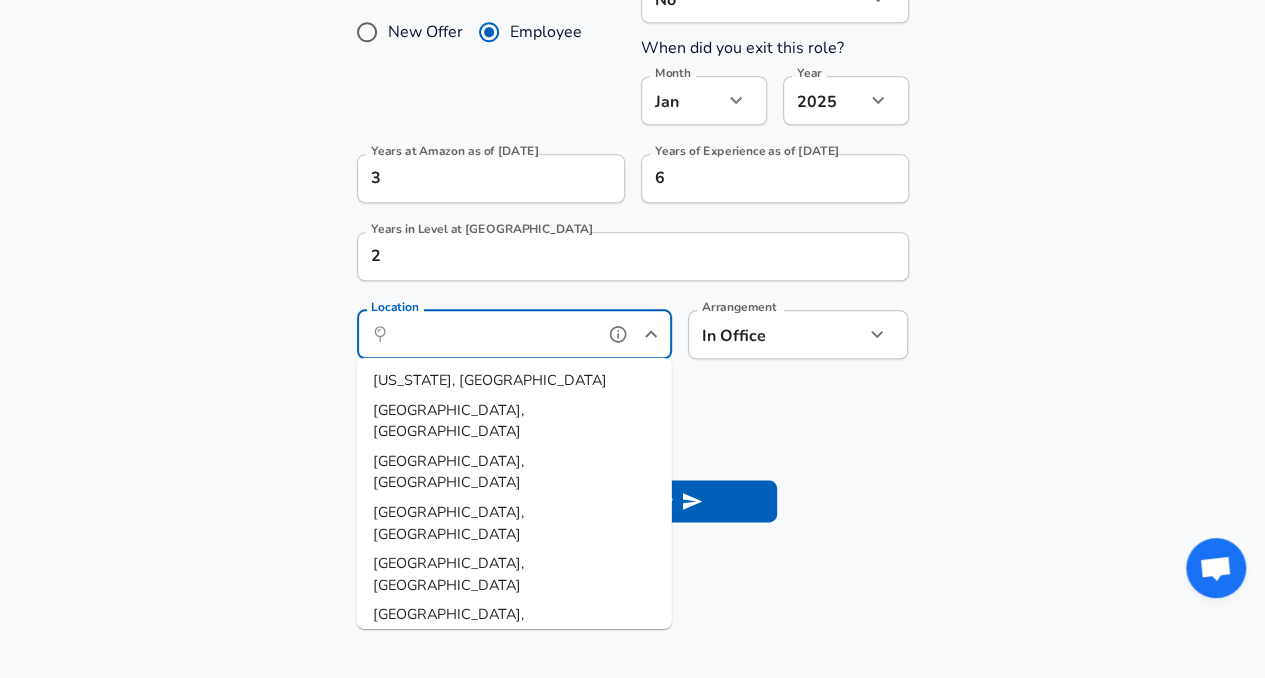 scroll, scrollTop: 984, scrollLeft: 0, axis: vertical 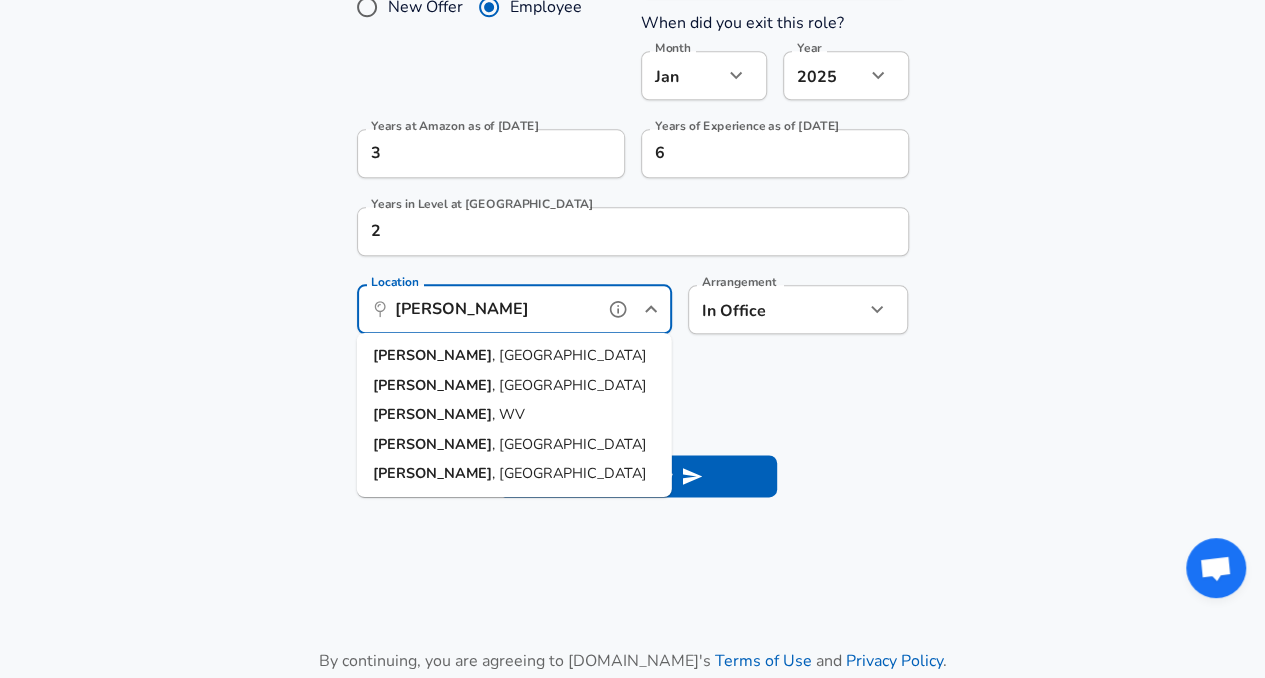 click on "Herndon , [GEOGRAPHIC_DATA]" at bounding box center [514, 356] 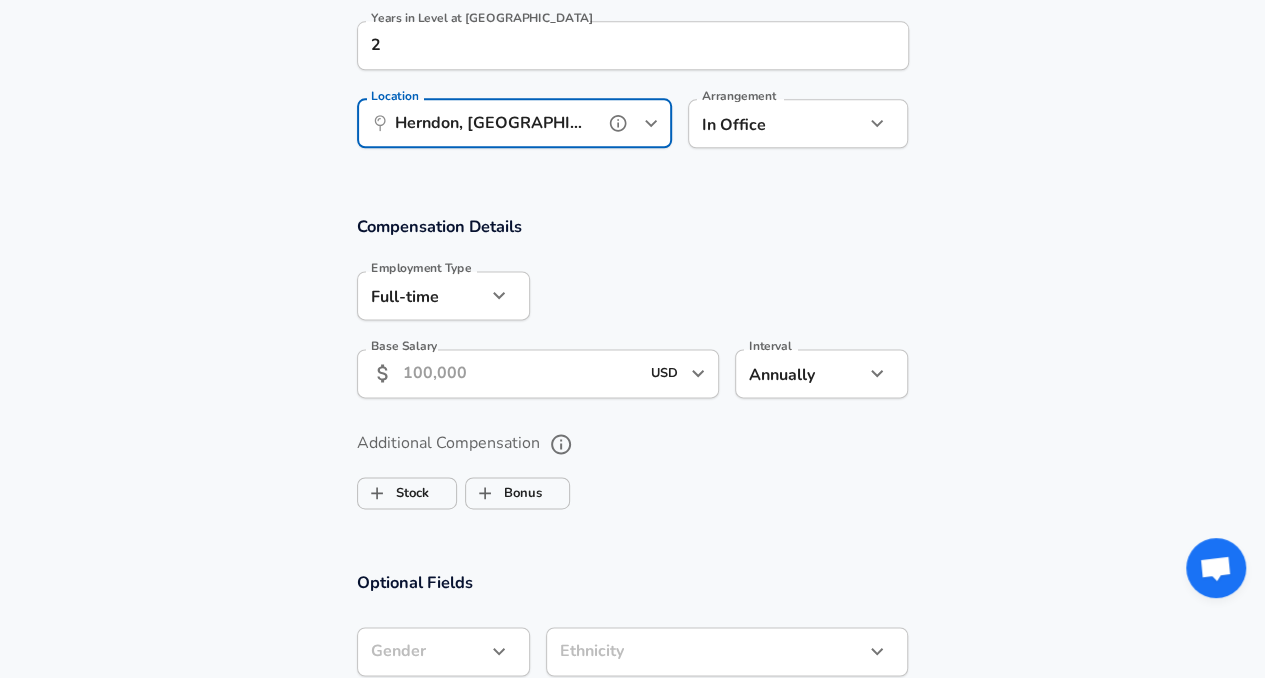 scroll, scrollTop: 1173, scrollLeft: 0, axis: vertical 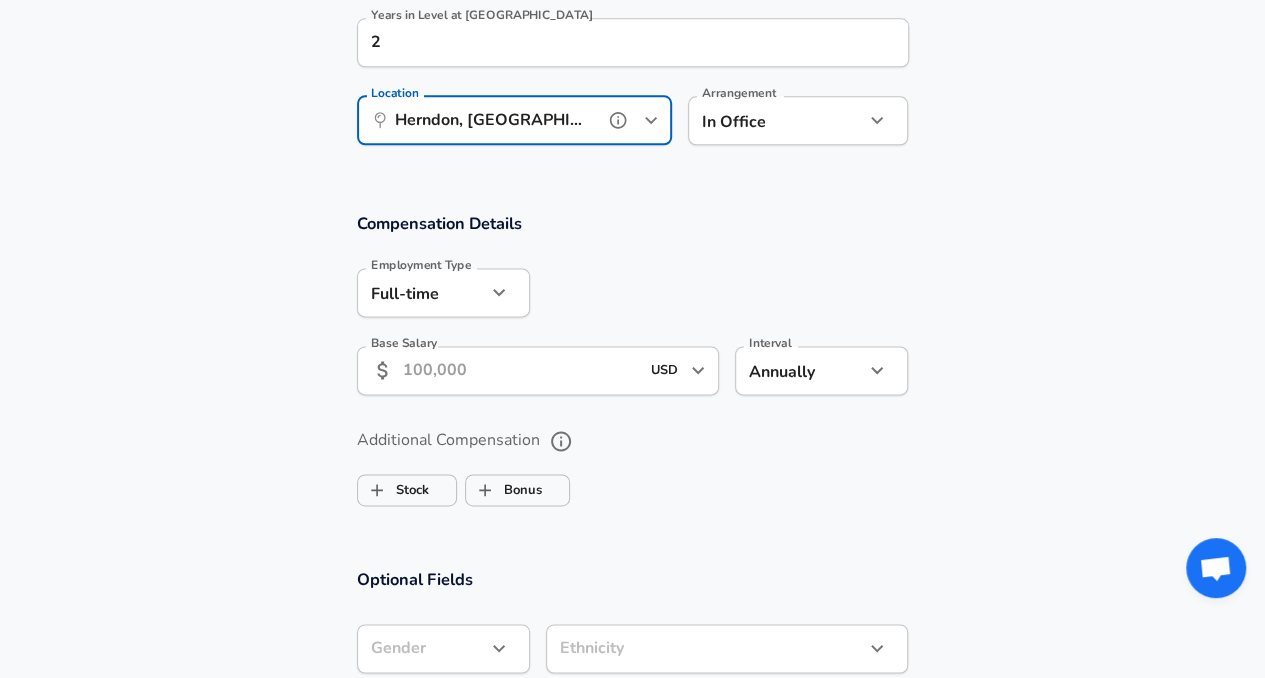 type on "Herndon, [GEOGRAPHIC_DATA]" 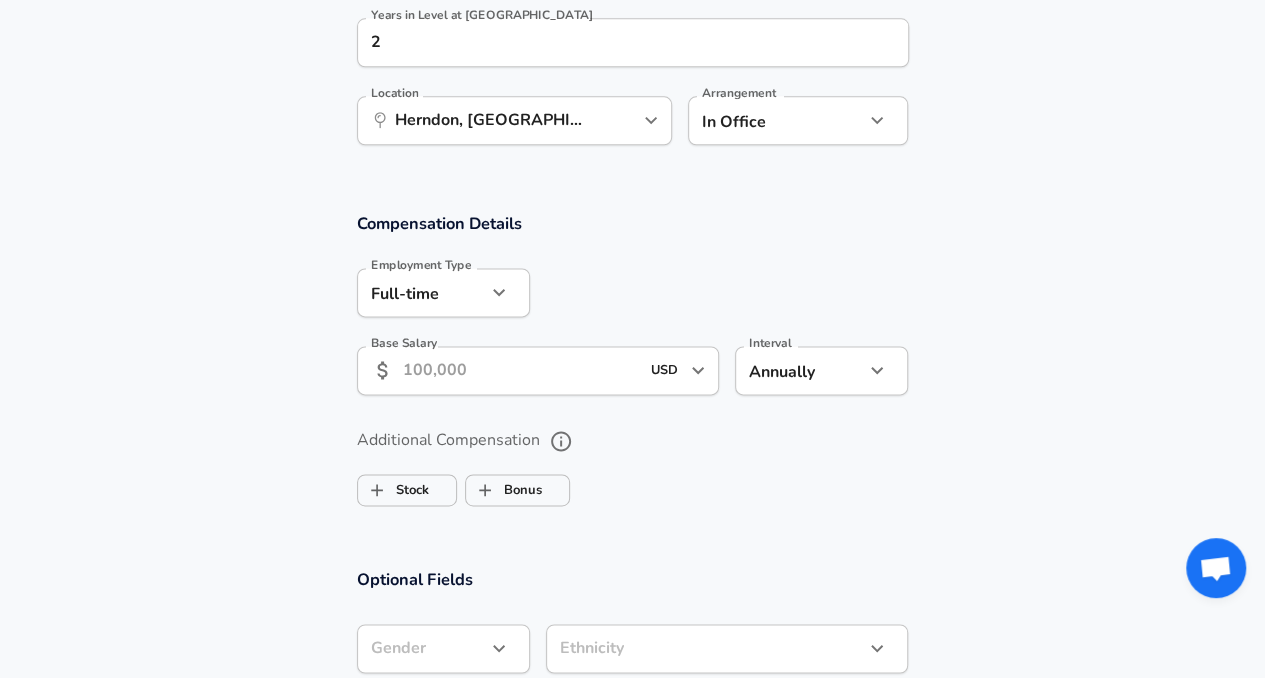 click on "Base Salary" at bounding box center [521, 370] 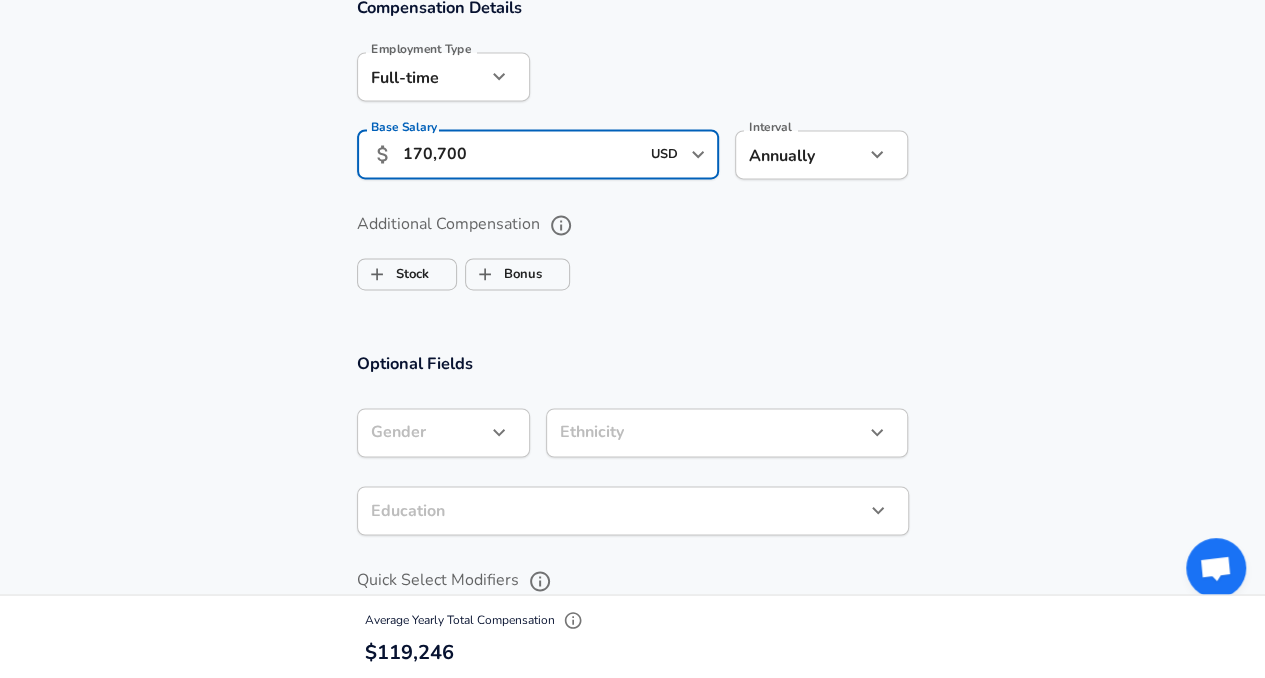 scroll, scrollTop: 1402, scrollLeft: 0, axis: vertical 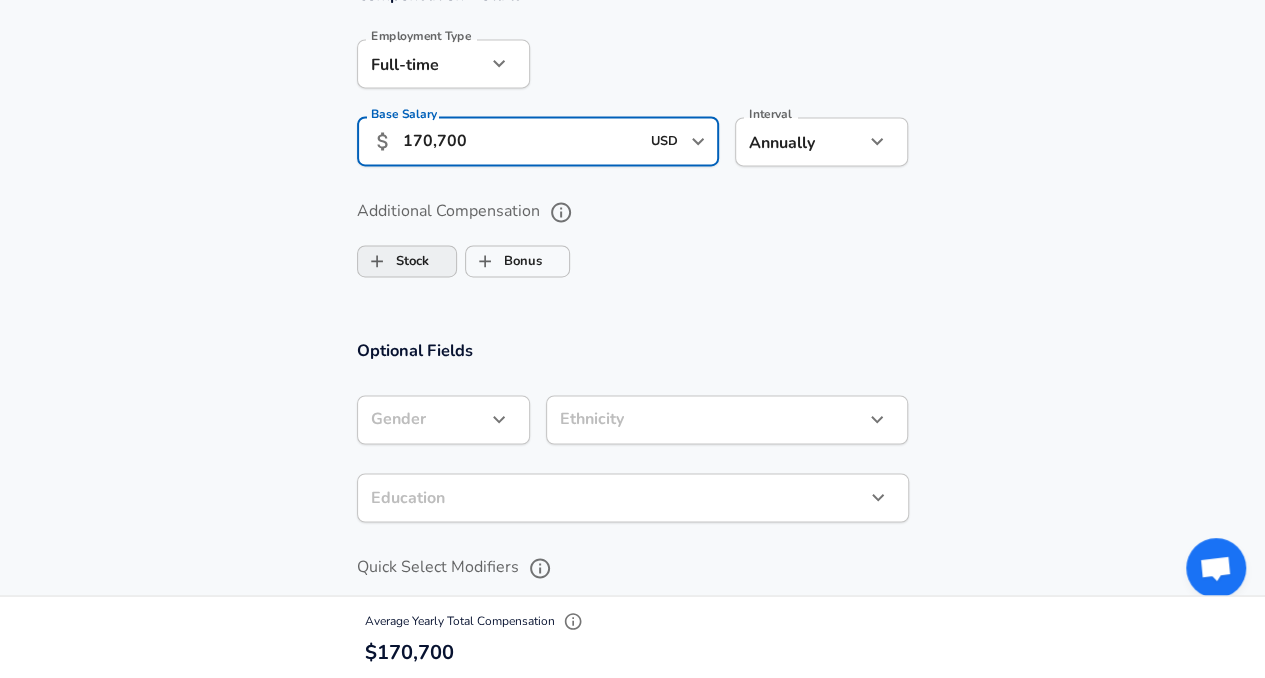 type on "170,700" 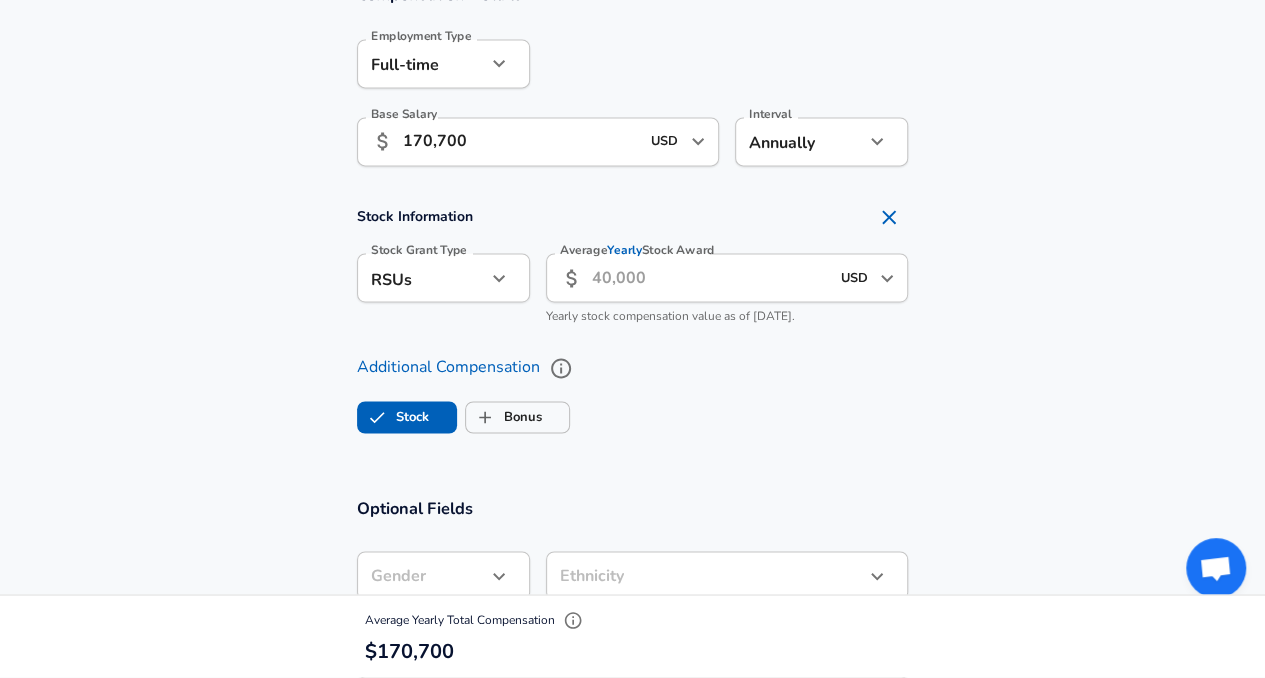 checkbox on "true" 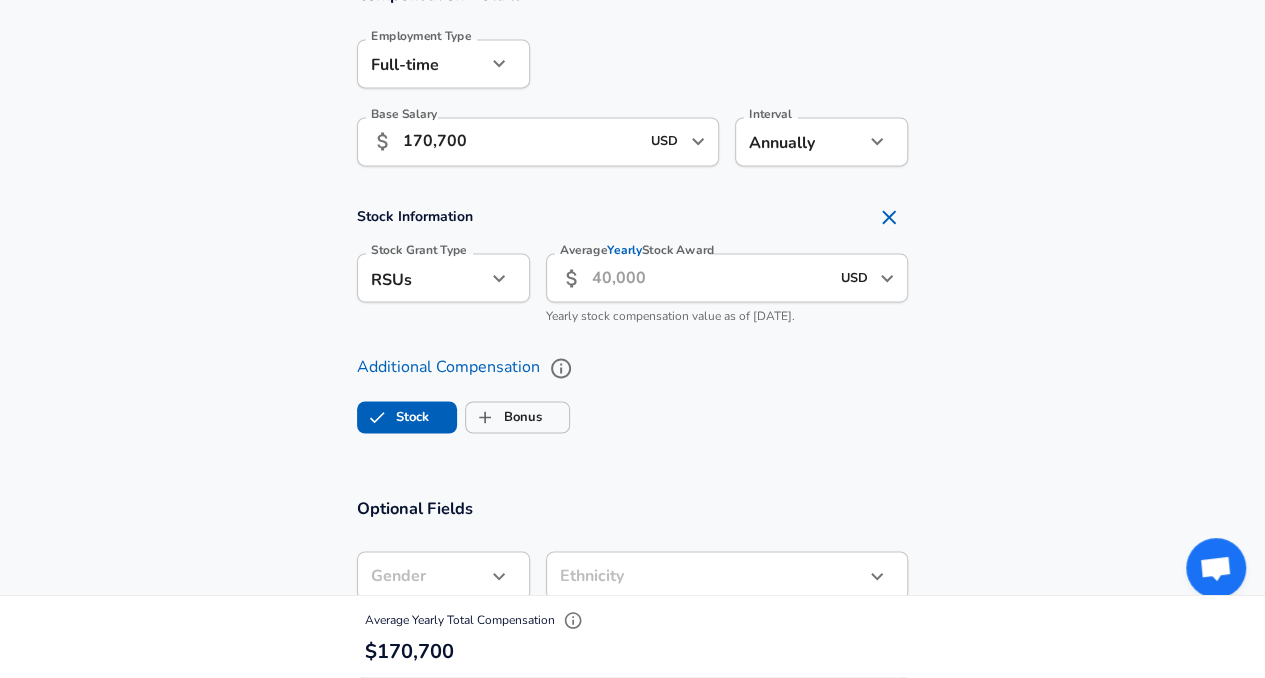 click on "Average  Yearly  Stock Award" at bounding box center (710, 277) 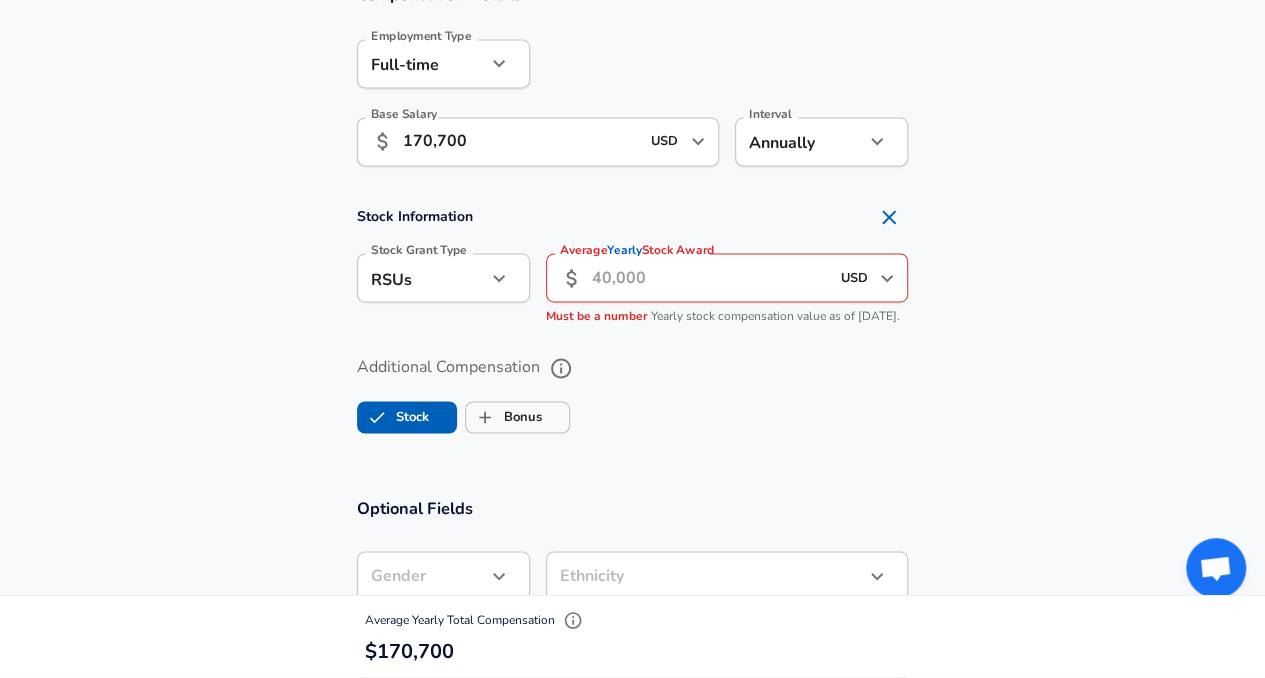 click on "Restart Add Your Salary Upload your offer letter   to verify your submission Enhance Privacy and Anonymity Yes Automatically hides specific fields until there are enough submissions to safely display the full details.   More Details Based on your submission and the data points that we have already collected, we will automatically hide and anonymize specific fields if there aren't enough data points to remain sufficiently anonymous. Company & Title Information   Enter the company you received your offer from Company Amazon Company   Select the title that closest resembles your official title. This should be similar to the title that was present on your offer letter. Title Technical Program Manager Title Job Family Technical Program Manager Job Family Specialization Specialization   Your level on the career ladder. e.g. L3 or Senior Product Manager or Principal Engineer or Distinguished Engineer Level TPM III / L6 Level Work Experience and Location These compensation details are from the perspective of a: No no" at bounding box center (632, -1063) 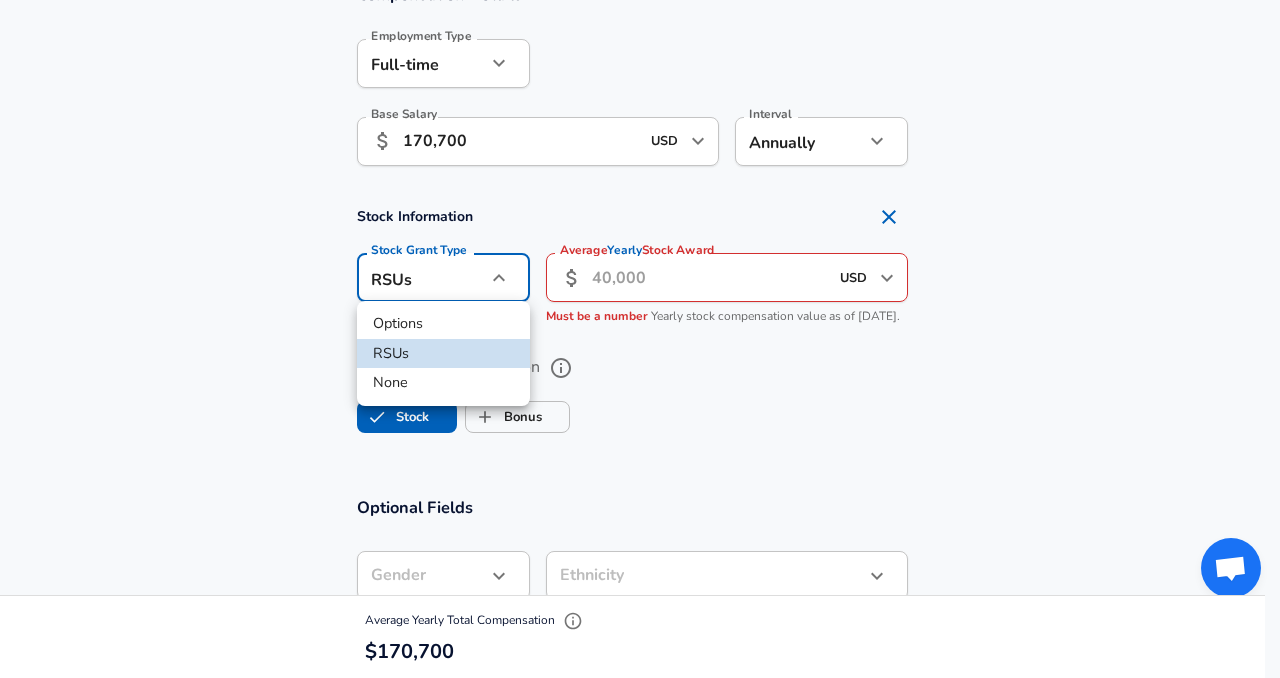 click at bounding box center [640, 339] 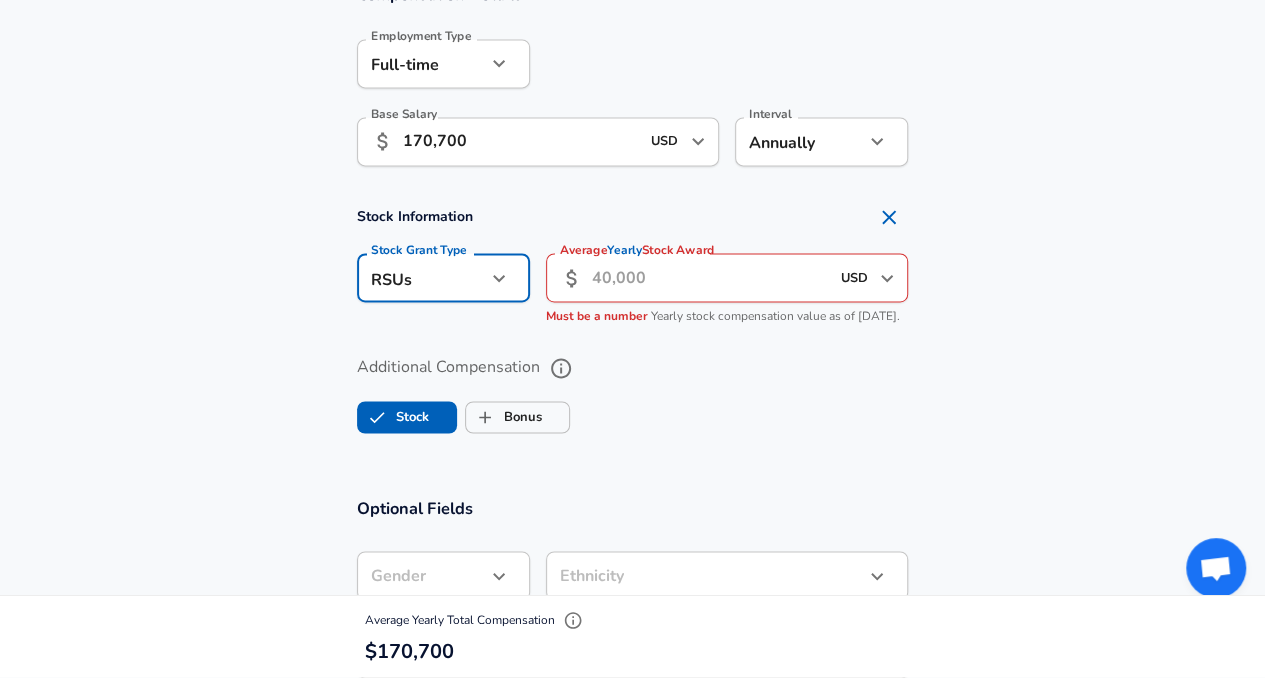 click on "Average  Yearly  Stock Award" at bounding box center (710, 277) 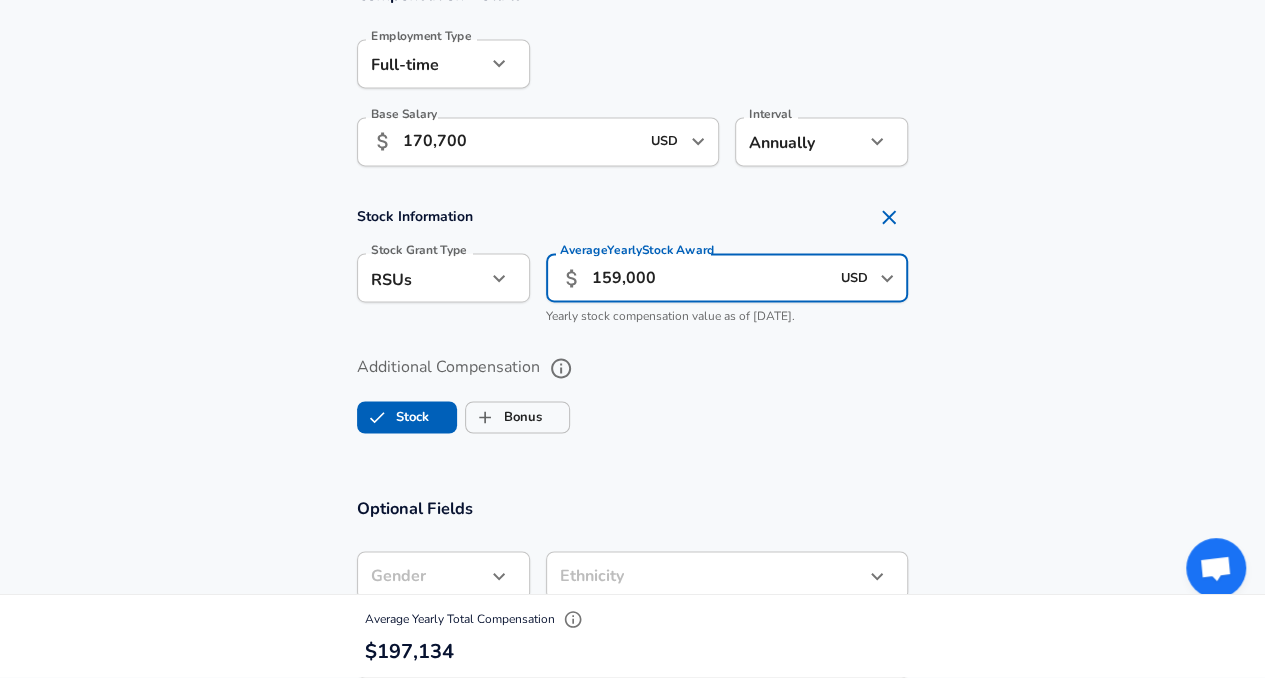 type on "159,000" 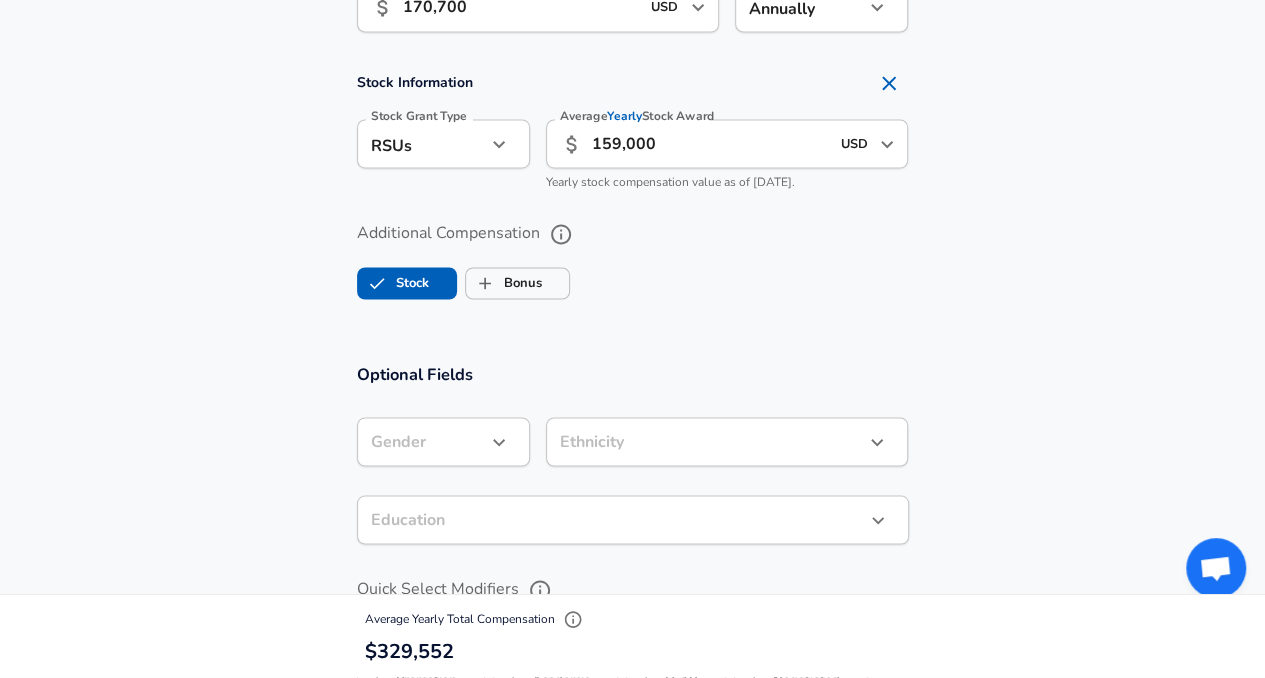 scroll, scrollTop: 1560, scrollLeft: 0, axis: vertical 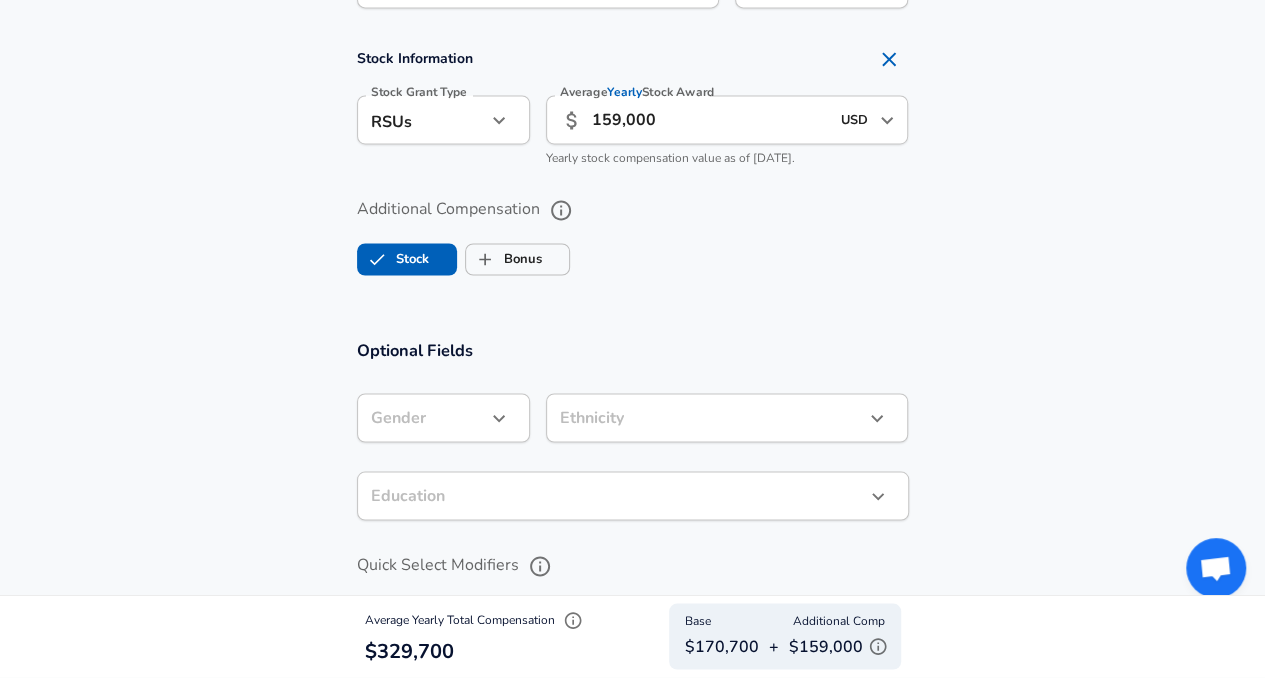click on "Restart Add Your Salary Upload your offer letter   to verify your submission Enhance Privacy and Anonymity Yes Automatically hides specific fields until there are enough submissions to safely display the full details.   More Details Based on your submission and the data points that we have already collected, we will automatically hide and anonymize specific fields if there aren't enough data points to remain sufficiently anonymous. Company & Title Information   Enter the company you received your offer from Company Amazon Company   Select the title that closest resembles your official title. This should be similar to the title that was present on your offer letter. Title Technical Program Manager Title Job Family Technical Program Manager Job Family Specialization Specialization   Your level on the career ladder. e.g. L3 or Senior Product Manager or Principal Engineer or Distinguished Engineer Level TPM III / L6 Level Work Experience and Location These compensation details are from the perspective of a: No no" at bounding box center (632, -1221) 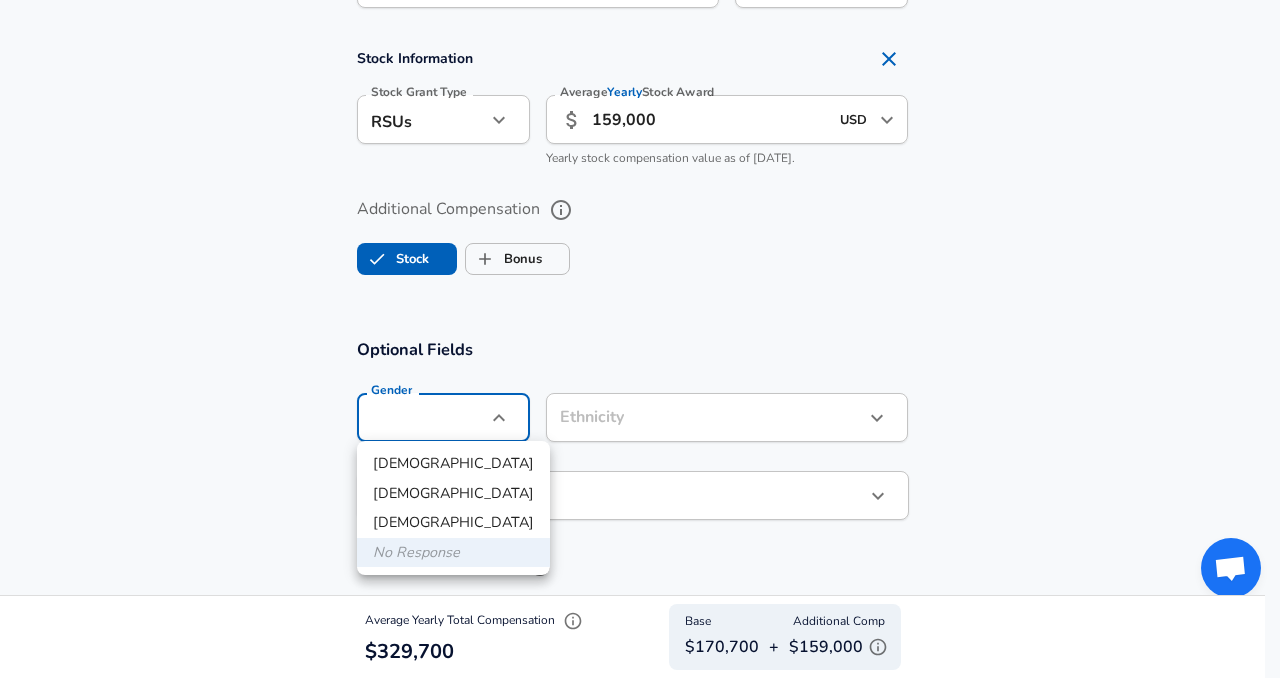 click on "[DEMOGRAPHIC_DATA]" at bounding box center (453, 464) 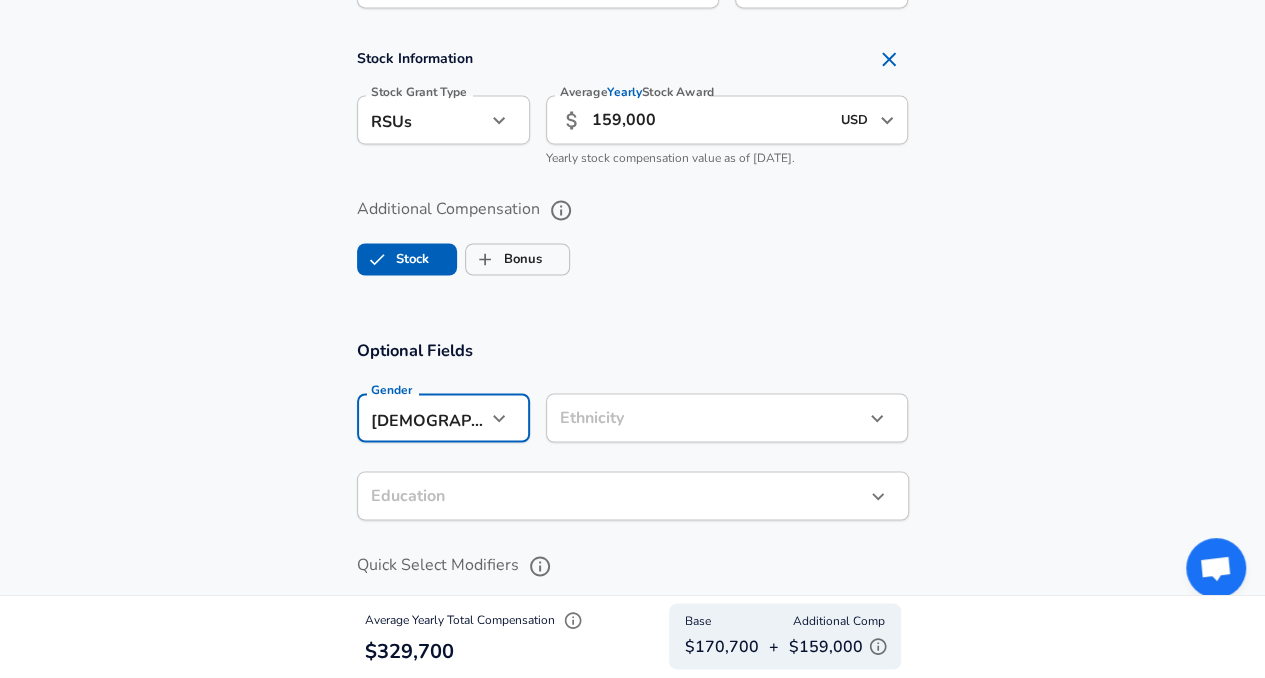 click on "Restart Add Your Salary Upload your offer letter   to verify your submission Enhance Privacy and Anonymity Yes Automatically hides specific fields until there are enough submissions to safely display the full details.   More Details Based on your submission and the data points that we have already collected, we will automatically hide and anonymize specific fields if there aren't enough data points to remain sufficiently anonymous. Company & Title Information   Enter the company you received your offer from Company Amazon Company   Select the title that closest resembles your official title. This should be similar to the title that was present on your offer letter. Title Technical Program Manager Title Job Family Technical Program Manager Job Family Specialization Specialization   Your level on the career ladder. e.g. L3 or Senior Product Manager or Principal Engineer or Distinguished Engineer Level TPM III / L6 Level Work Experience and Location These compensation details are from the perspective of a: No no" at bounding box center (632, -1221) 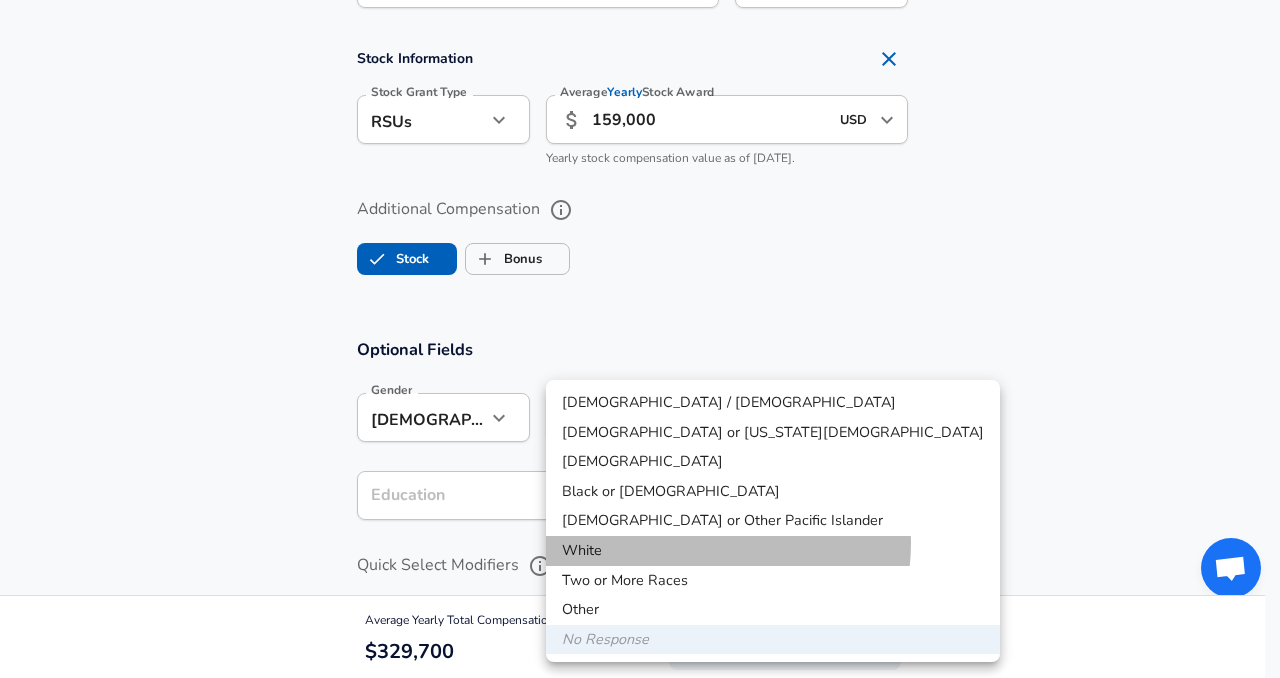click on "White" at bounding box center (773, 551) 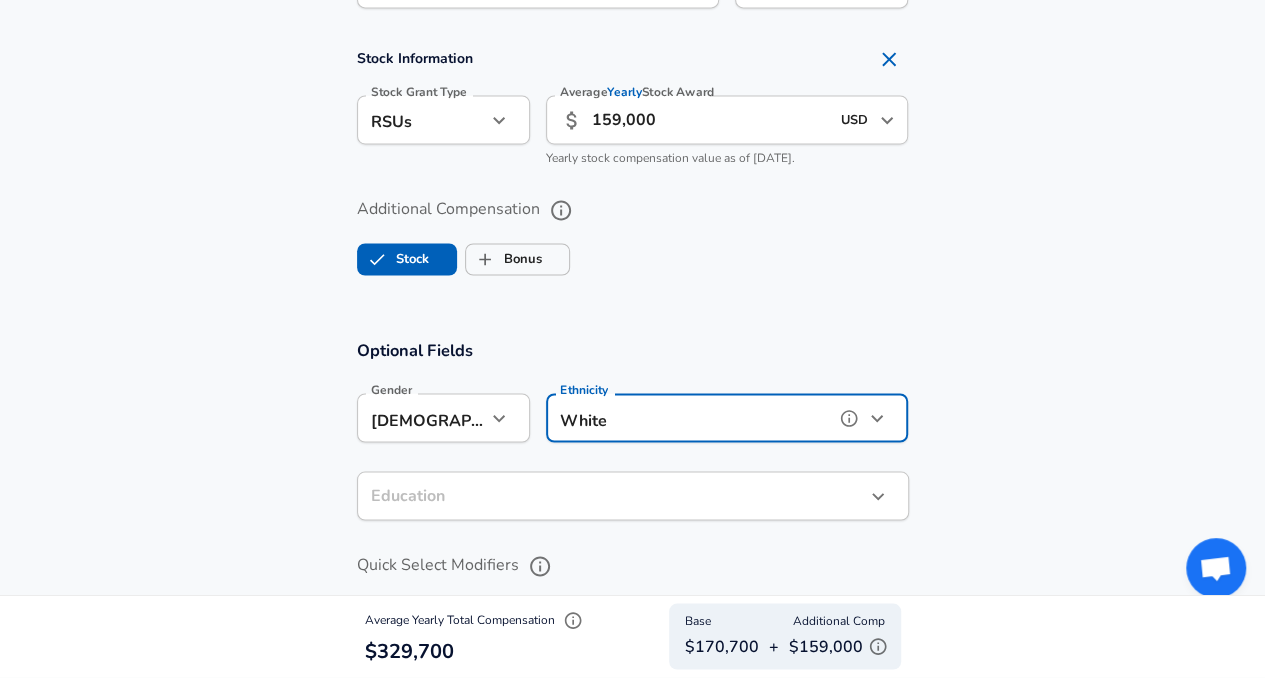 click 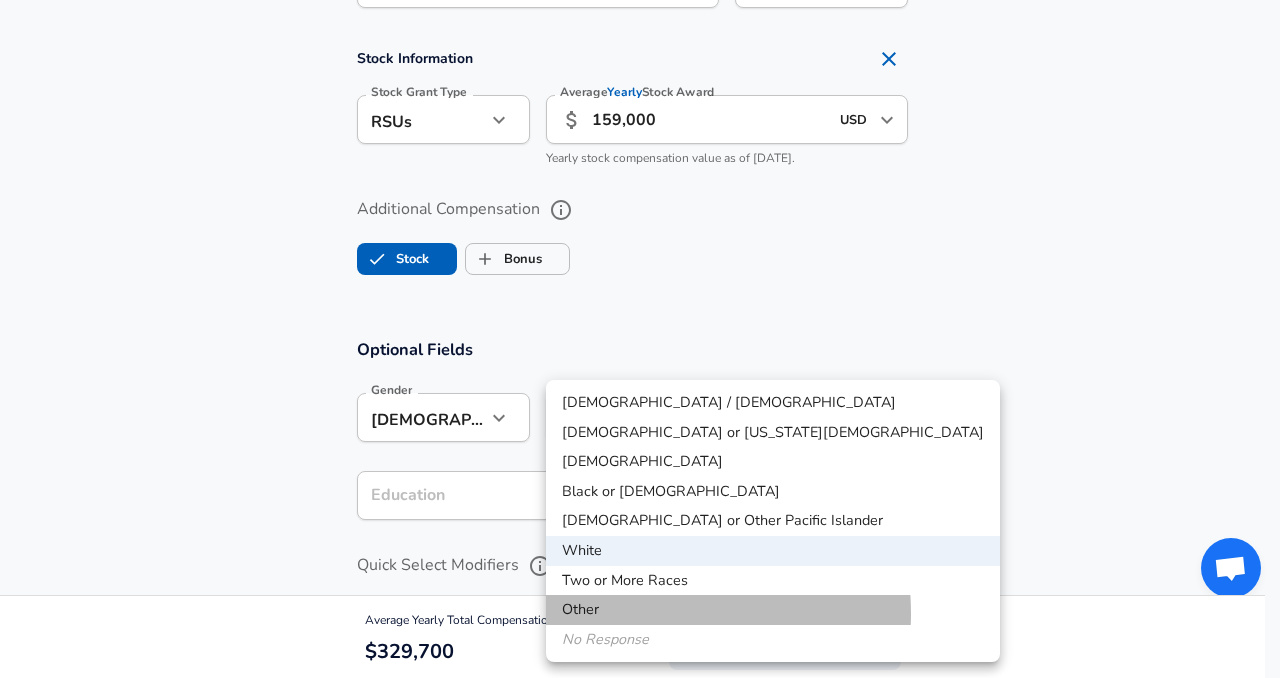 click on "Other" at bounding box center (773, 610) 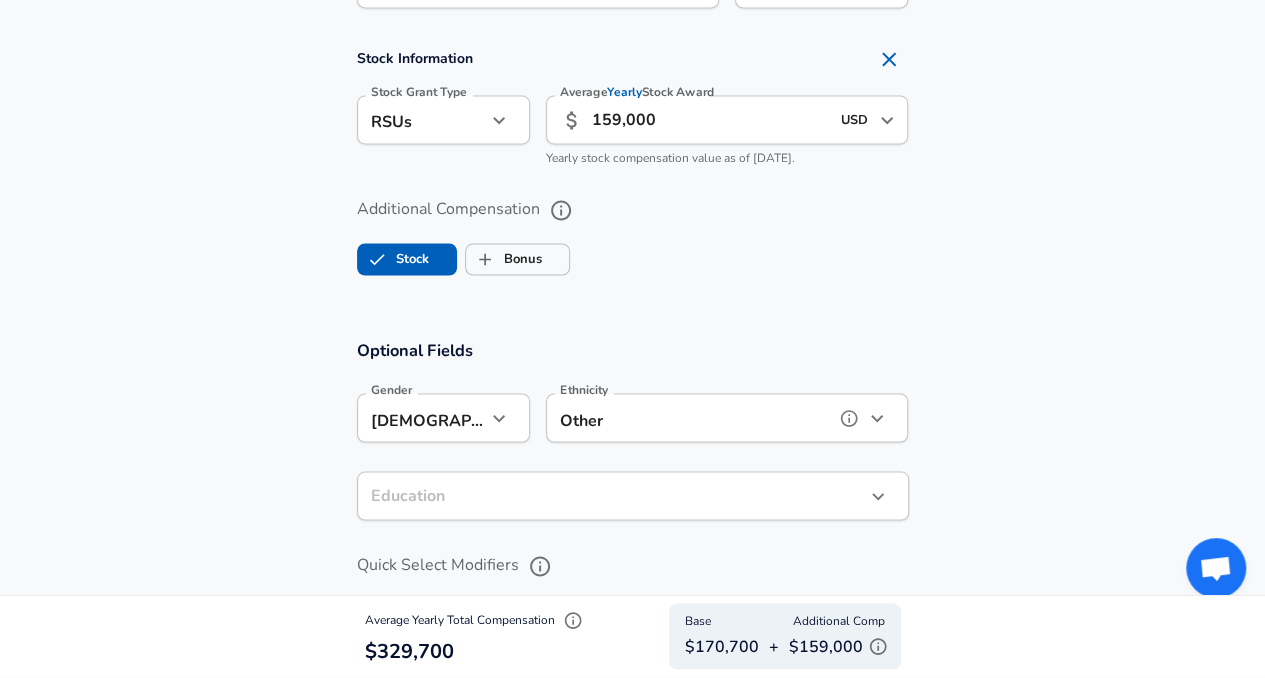 click at bounding box center (877, 418) 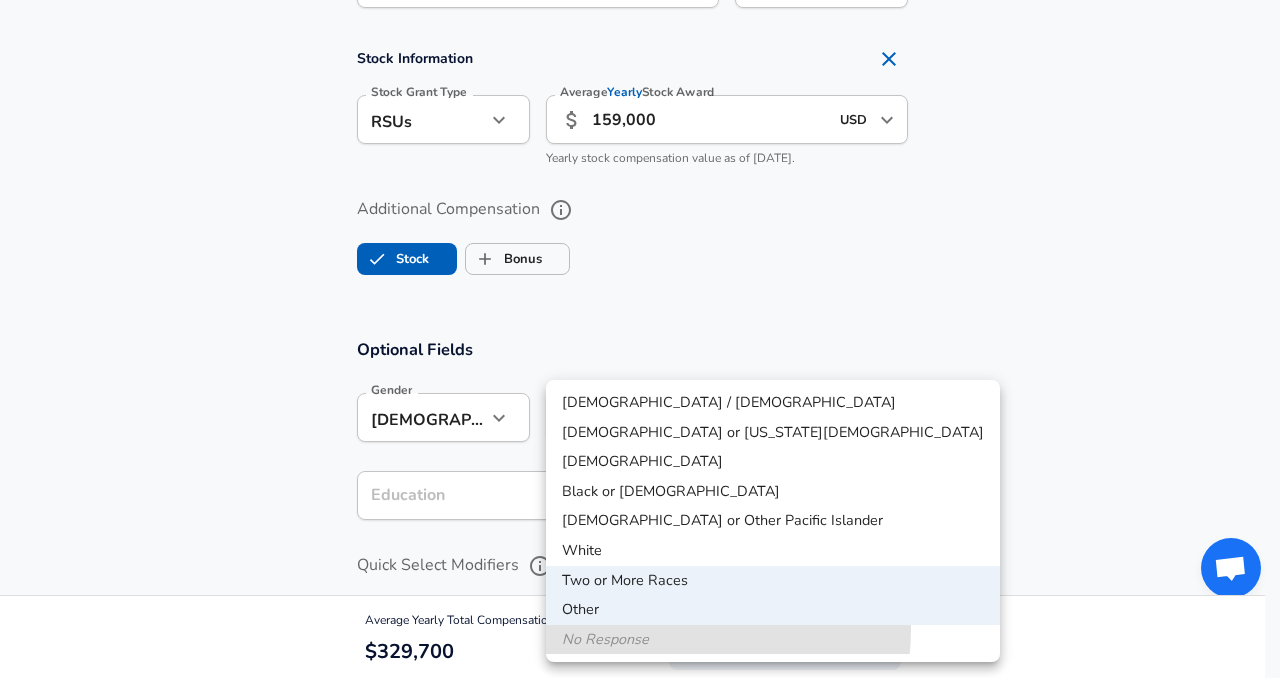 click on "No Response" at bounding box center (773, 640) 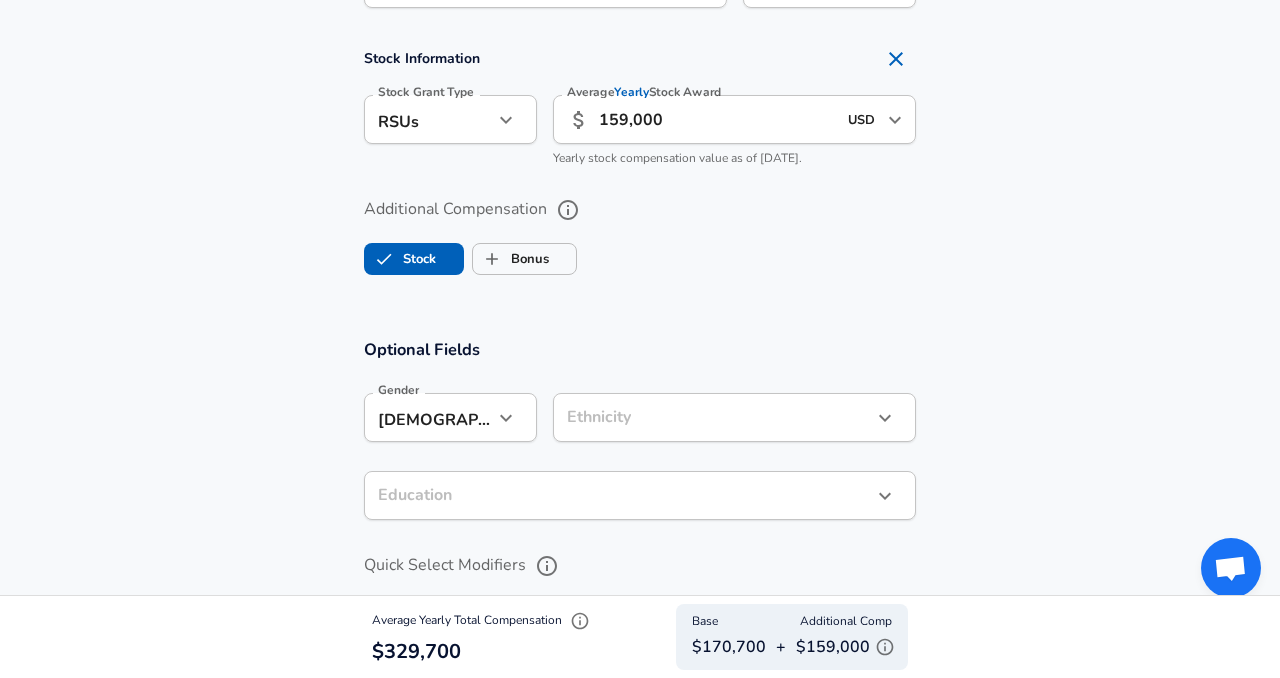 click on "Restart Add Your Salary Upload your offer letter   to verify your submission Enhance Privacy and Anonymity Yes Automatically hides specific fields until there are enough submissions to safely display the full details.   More Details Based on your submission and the data points that we have already collected, we will automatically hide and anonymize specific fields if there aren't enough data points to remain sufficiently anonymous. Company & Title Information   Enter the company you received your offer from Company Amazon Company   Select the title that closest resembles your official title. This should be similar to the title that was present on your offer letter. Title Technical Program Manager Title Job Family Technical Program Manager Job Family Specialization Specialization   Your level on the career ladder. e.g. L3 or Senior Product Manager or Principal Engineer or Distinguished Engineer Level TPM III / L6 Level Work Experience and Location These compensation details are from the perspective of a: No no" at bounding box center [640, -1221] 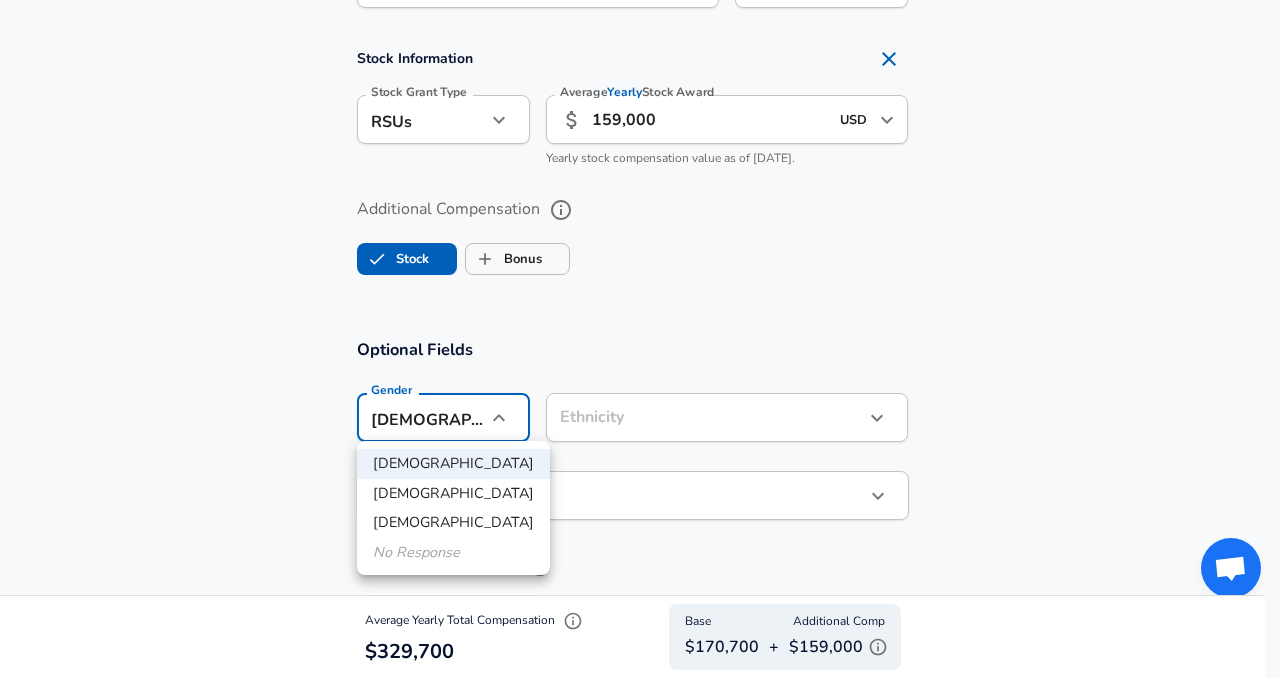 click on "[DEMOGRAPHIC_DATA]" at bounding box center [453, 523] 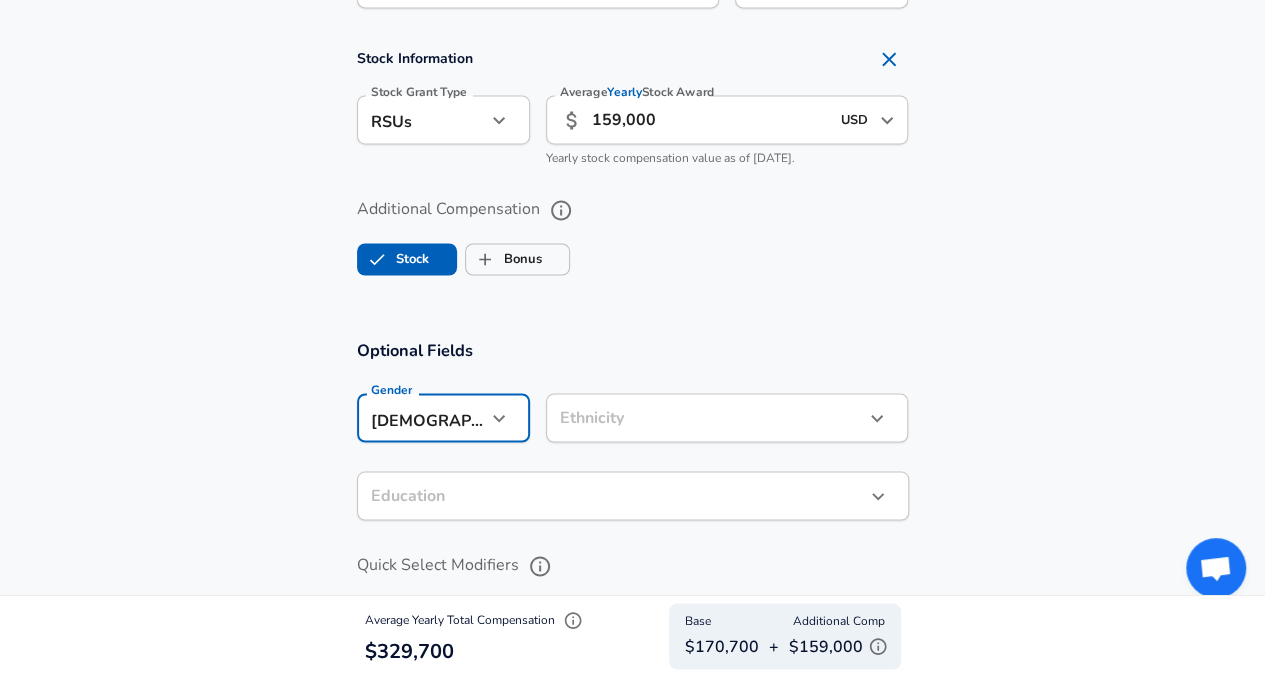 click 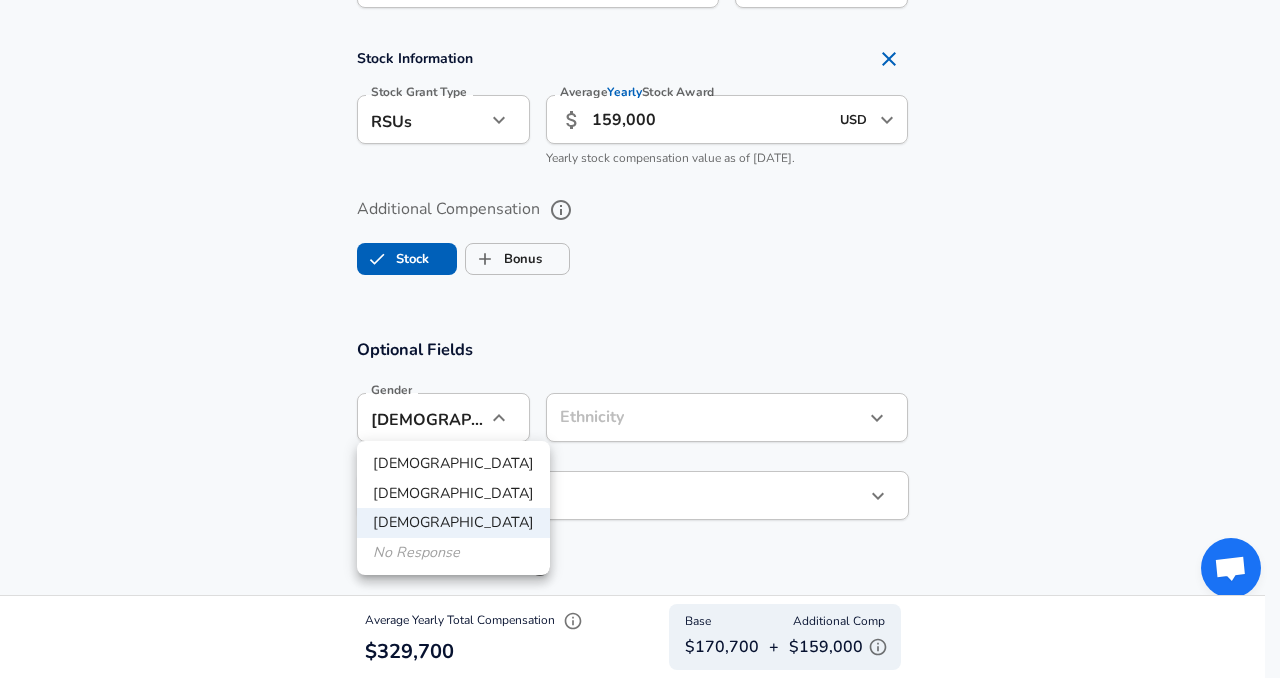click on "No Response" at bounding box center [453, 553] 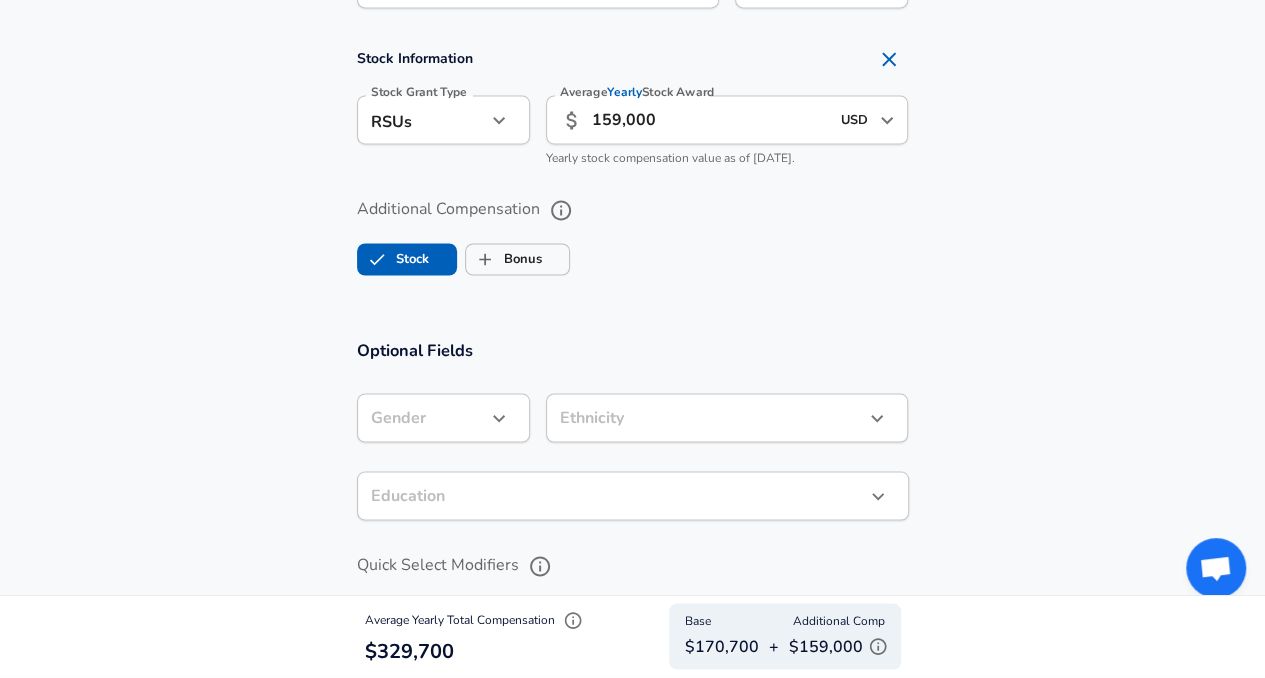 click on "Optional Fields Gender ​ Gender Ethnicity ​ Ethnicity Education ​ Education Quick Select Modifiers   Stock Appreciation Out Of Band Offer High Performer Promotion Academic H-1B Negotiated Additional Details x Additional Details 0 /500 characters Email Address [EMAIL_ADDRESS][DOMAIN_NAME] Email Address   Providing an email allows for editing or removal of your submission. We may also reach out if we have any questions. Your email will not be published." at bounding box center (632, 604) 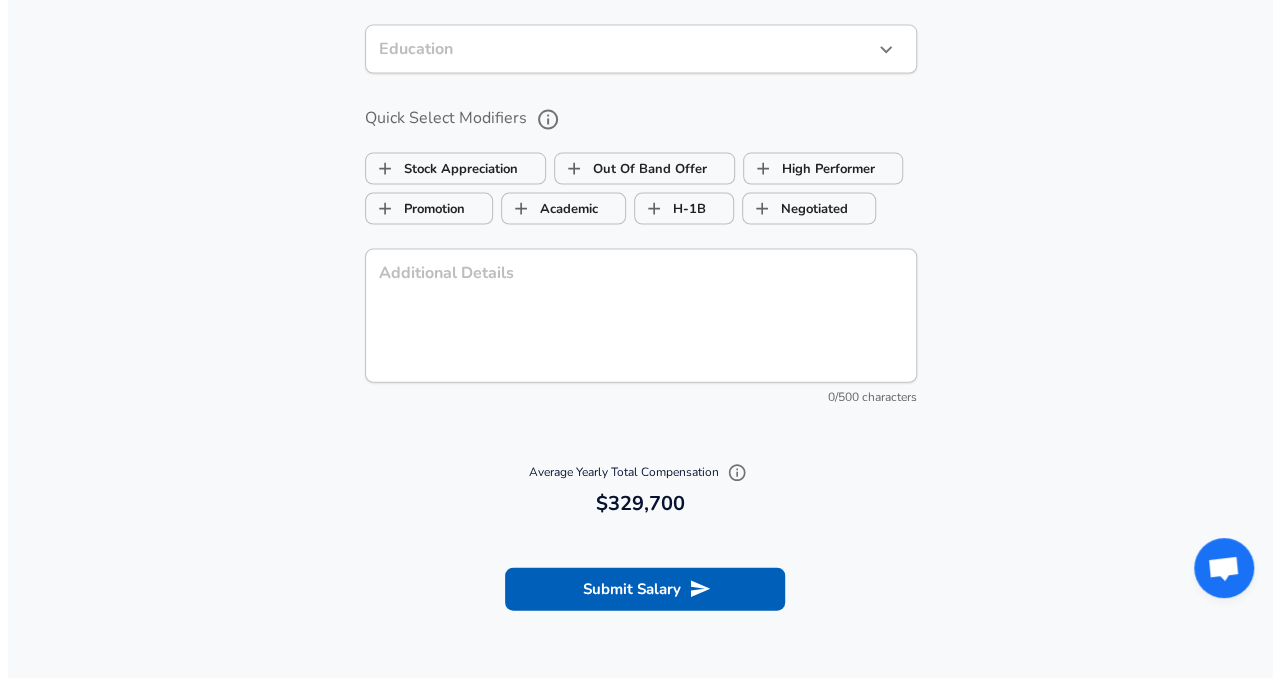 scroll, scrollTop: 2174, scrollLeft: 0, axis: vertical 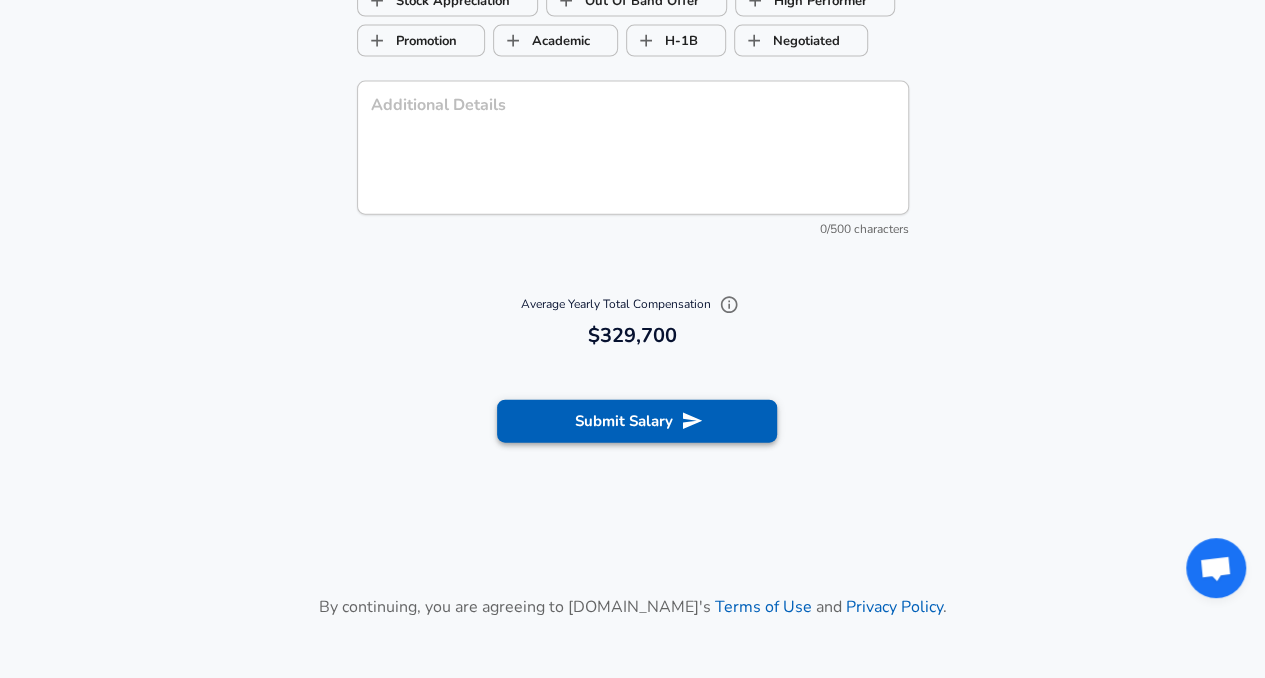 click on "Submit Salary" at bounding box center [637, 421] 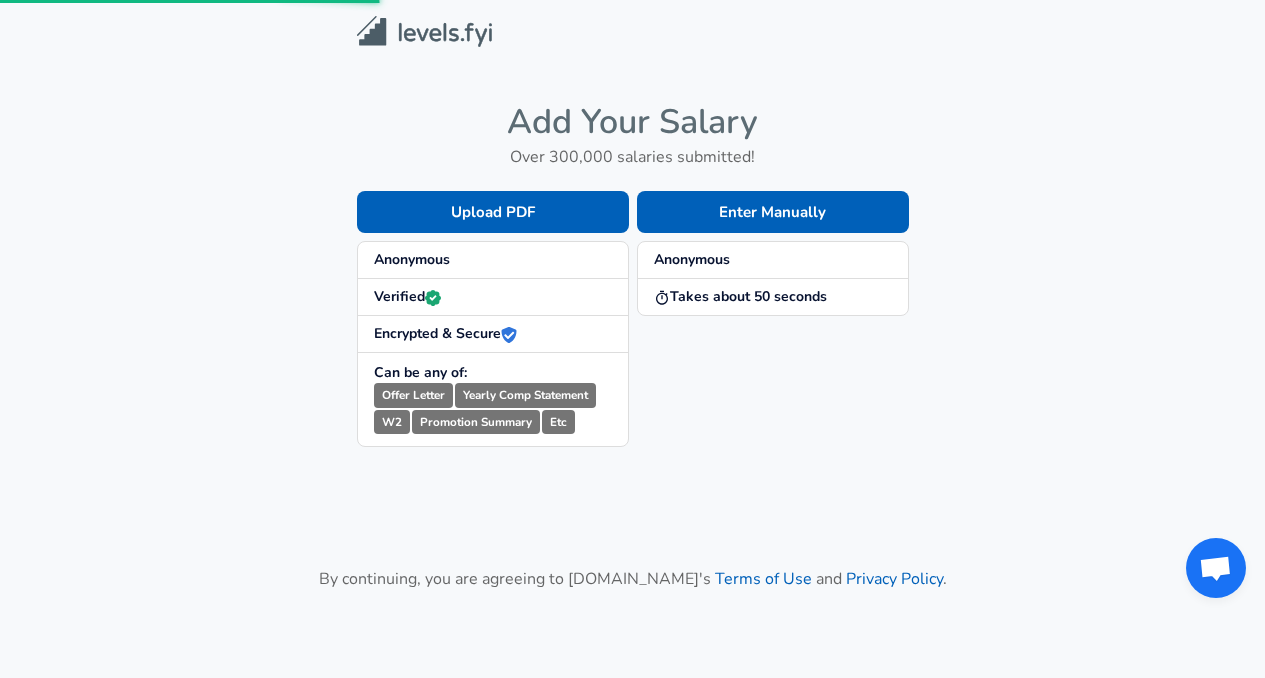 scroll, scrollTop: 0, scrollLeft: 0, axis: both 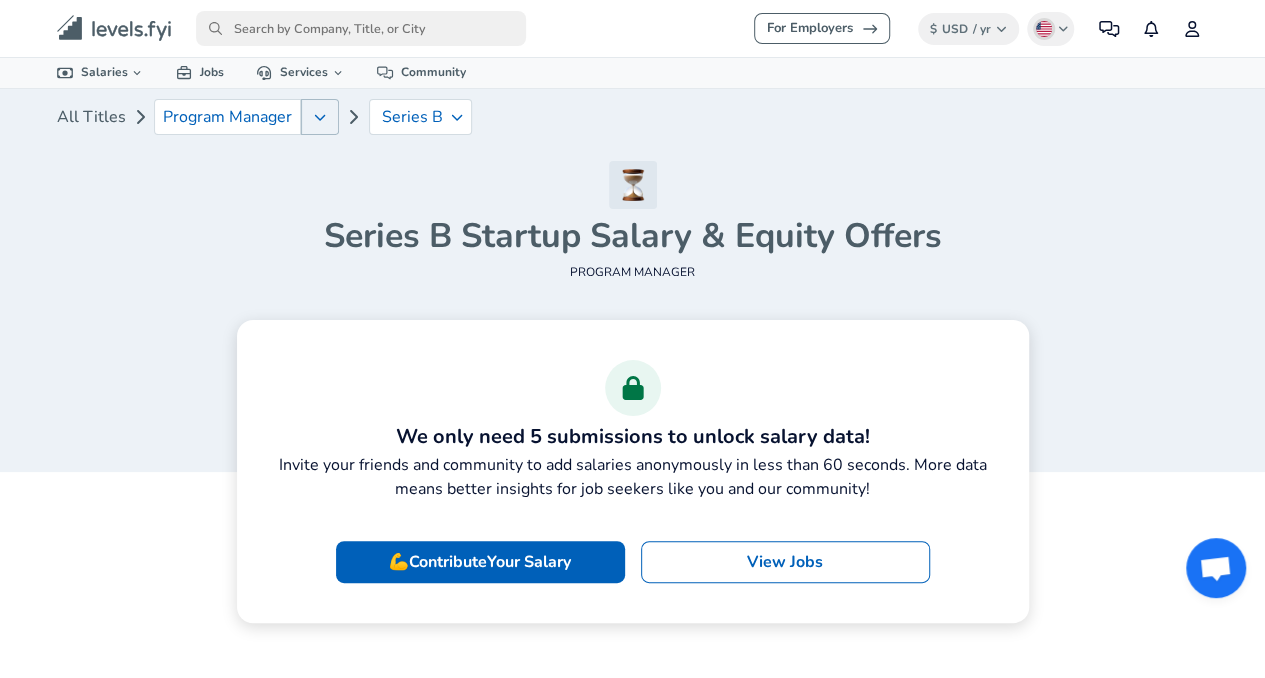 click at bounding box center [320, 117] 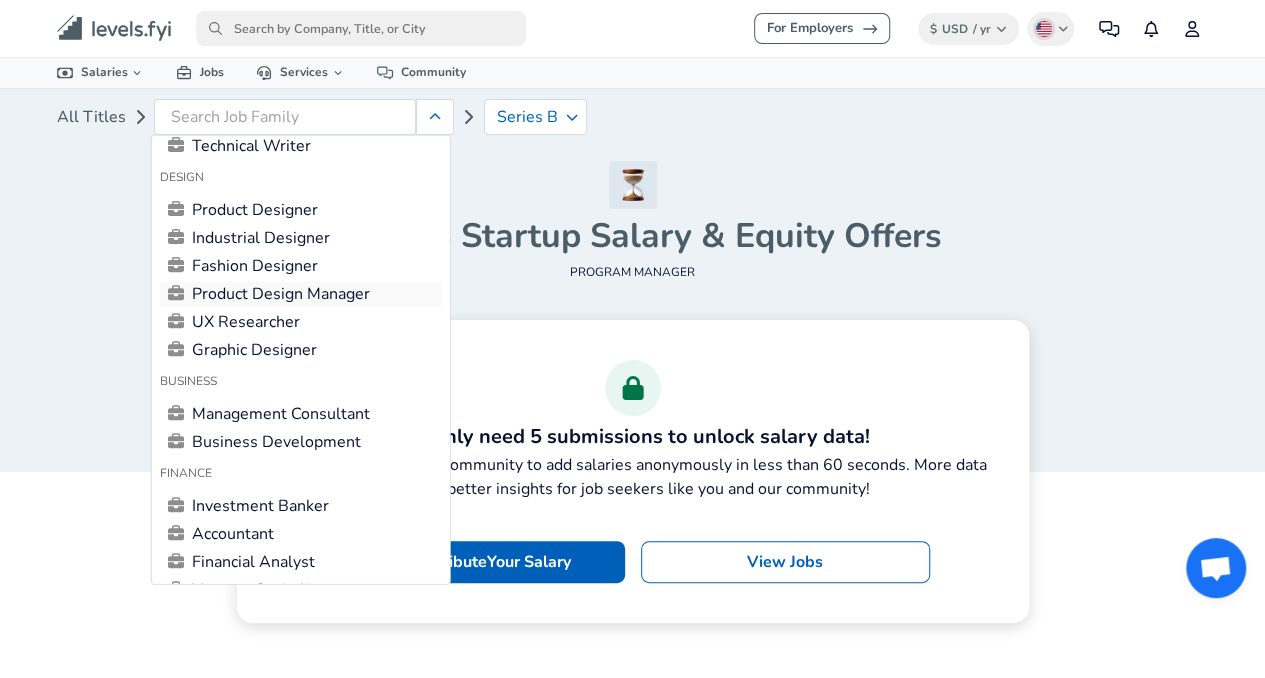 scroll, scrollTop: 0, scrollLeft: 0, axis: both 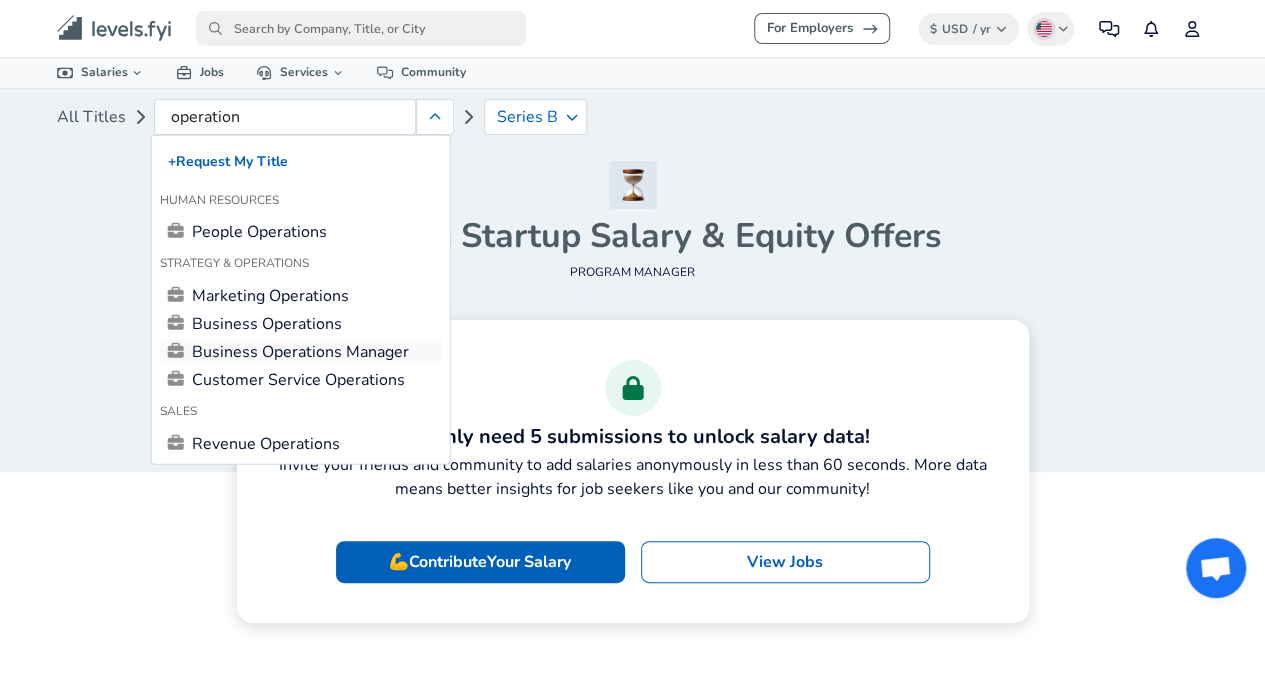 type on "operation" 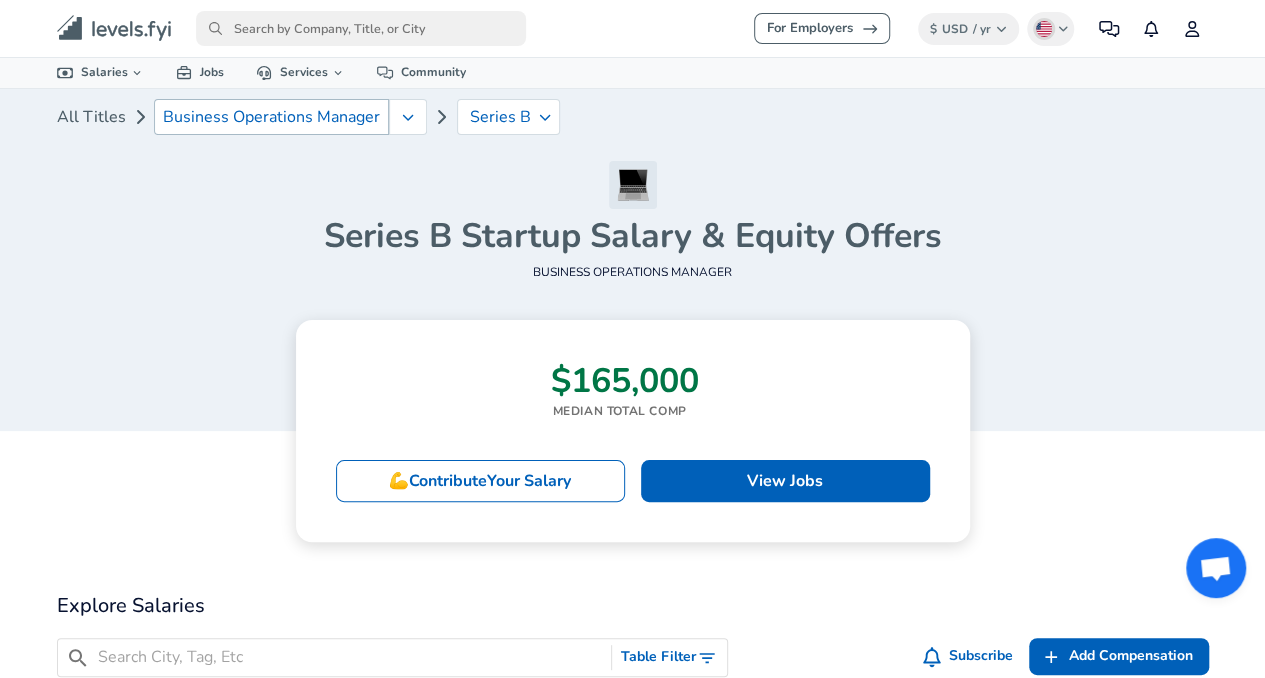 click on "Business Operations Manager" at bounding box center (271, 117) 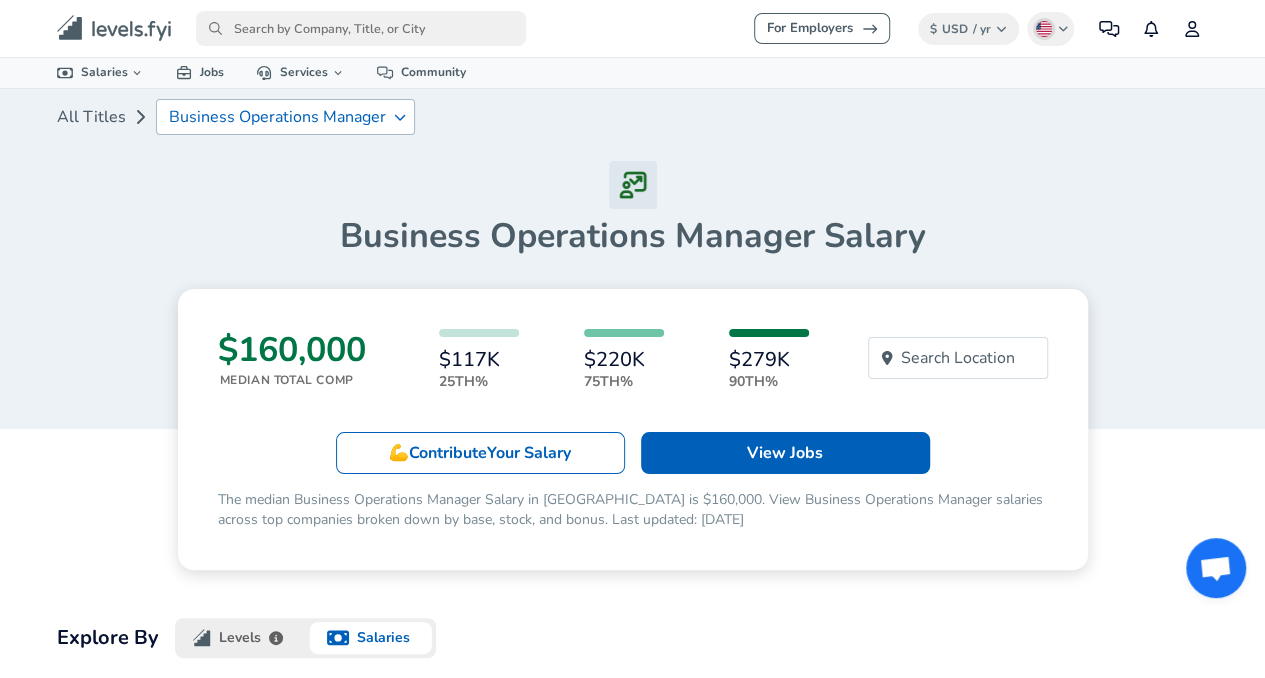 click on "Business Operations Manager" at bounding box center (277, 117) 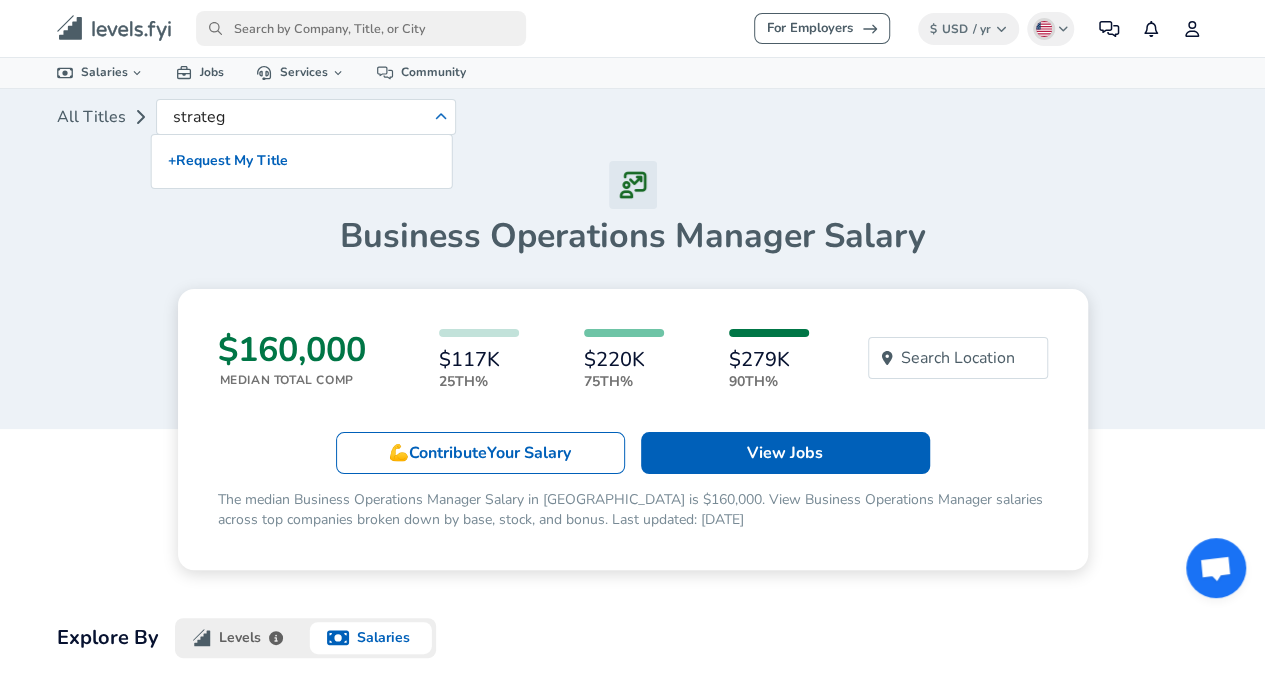type on "strateg" 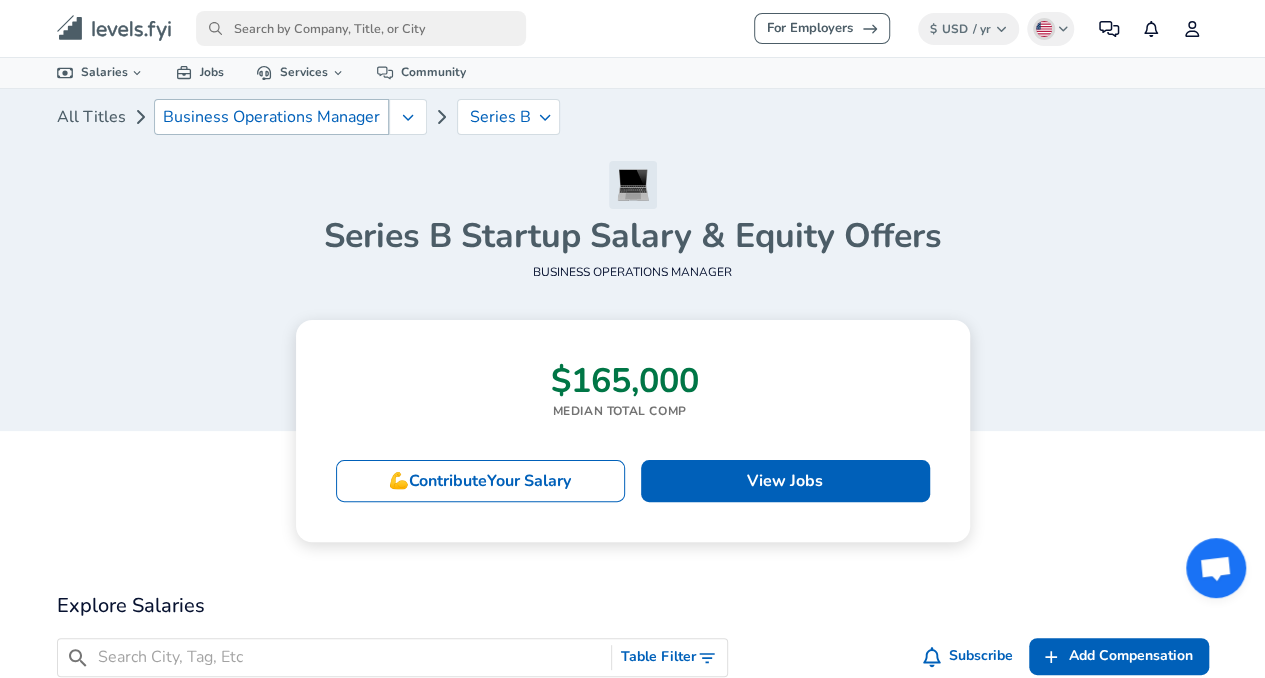 click on "Business Operations Manager" at bounding box center [271, 117] 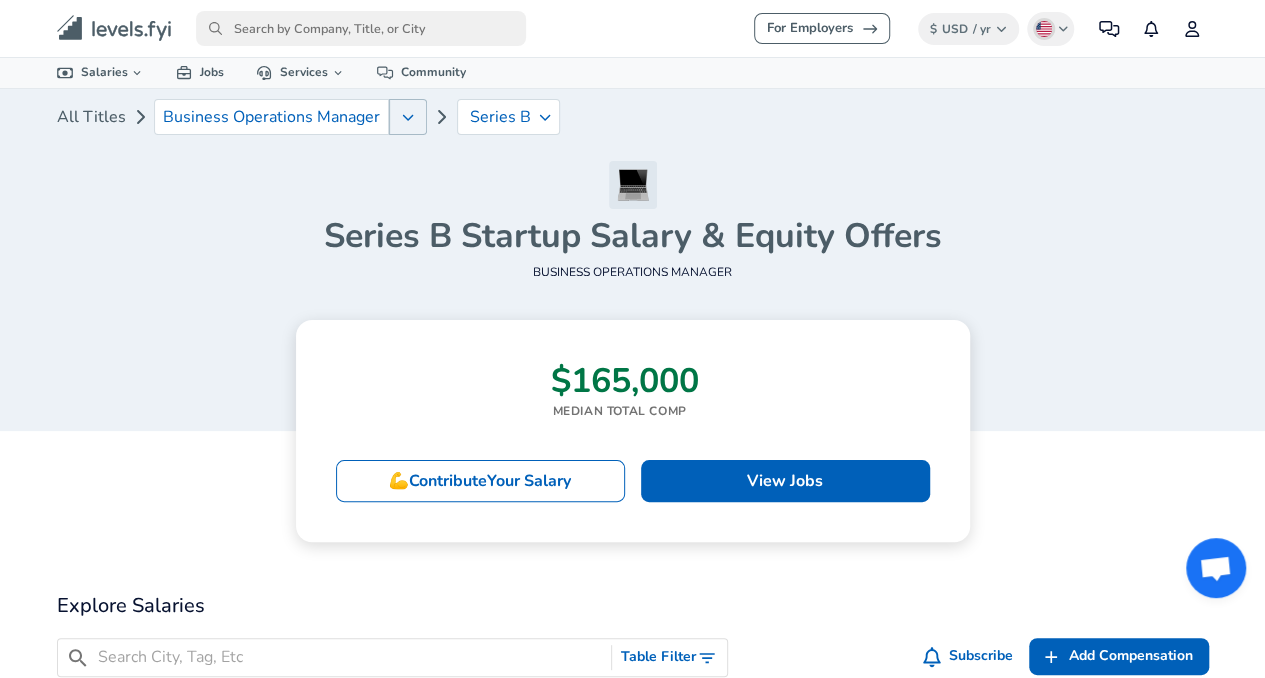 click at bounding box center (408, 117) 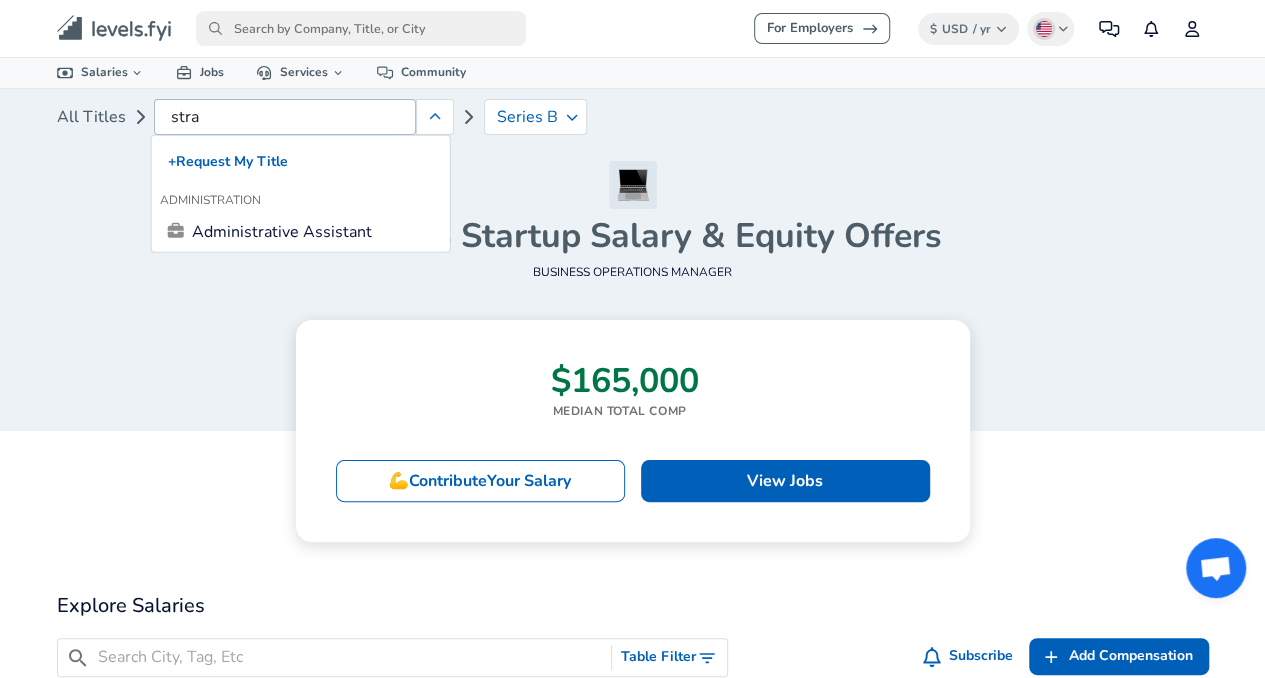 type on "strat" 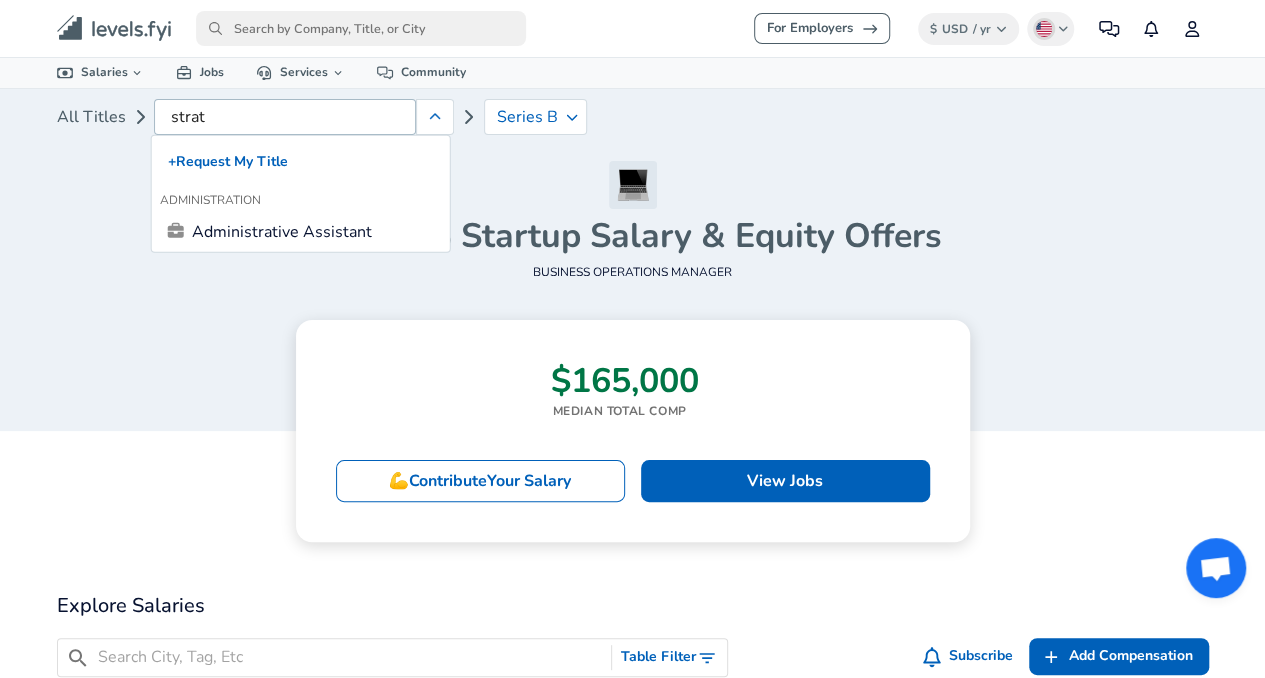 drag, startPoint x: 285, startPoint y: 115, endPoint x: 196, endPoint y: 113, distance: 89.02247 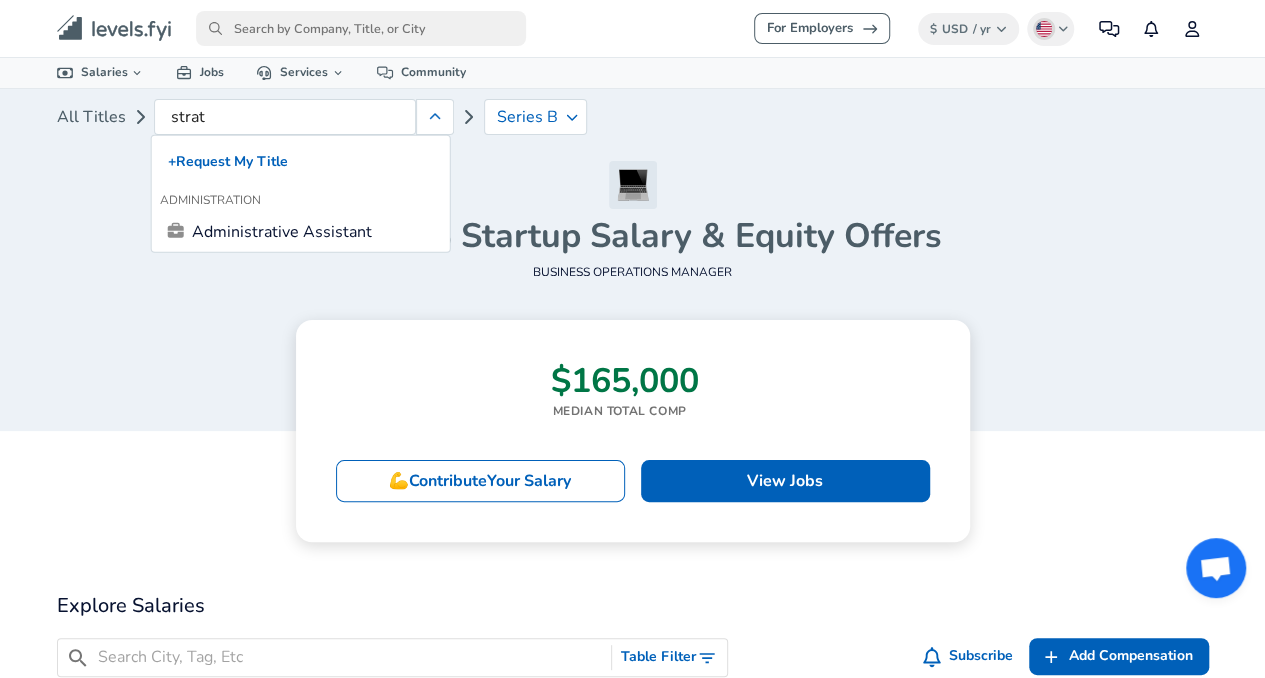 drag, startPoint x: 275, startPoint y: 115, endPoint x: 138, endPoint y: 115, distance: 137 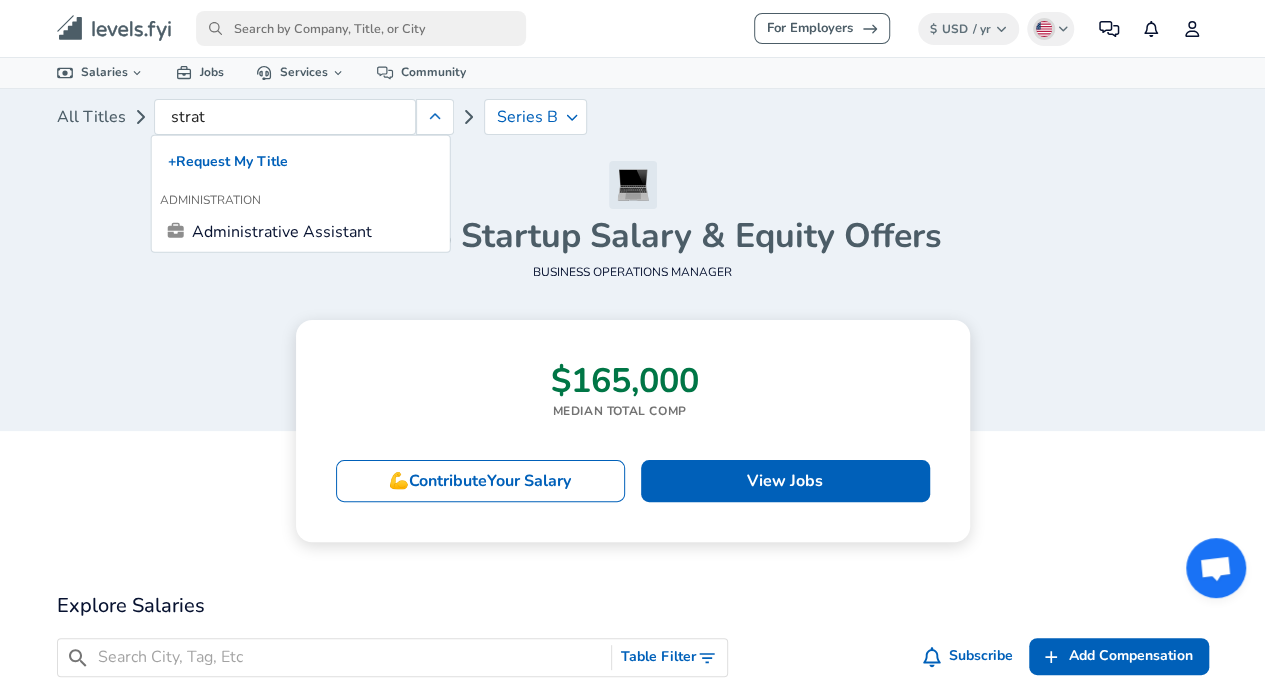 click on "All Titles strat Series B" at bounding box center [633, 125] 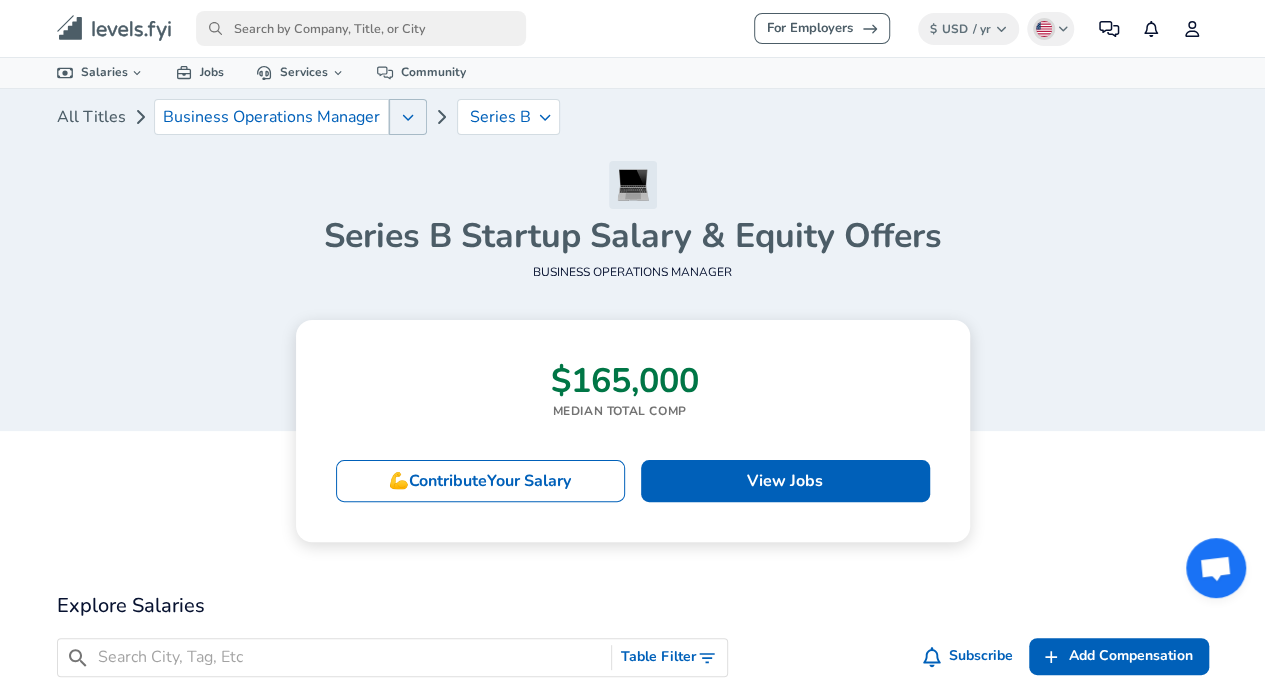 click at bounding box center [408, 117] 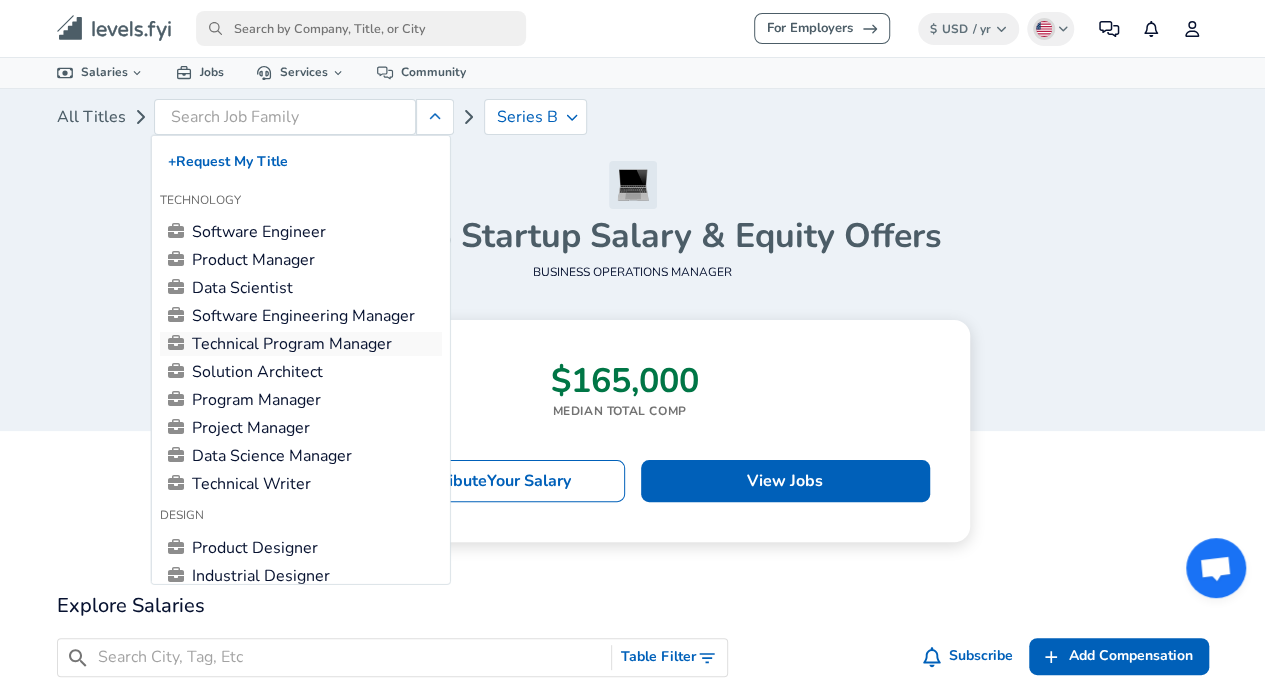 click on "Technical Program Manager" at bounding box center (301, 344) 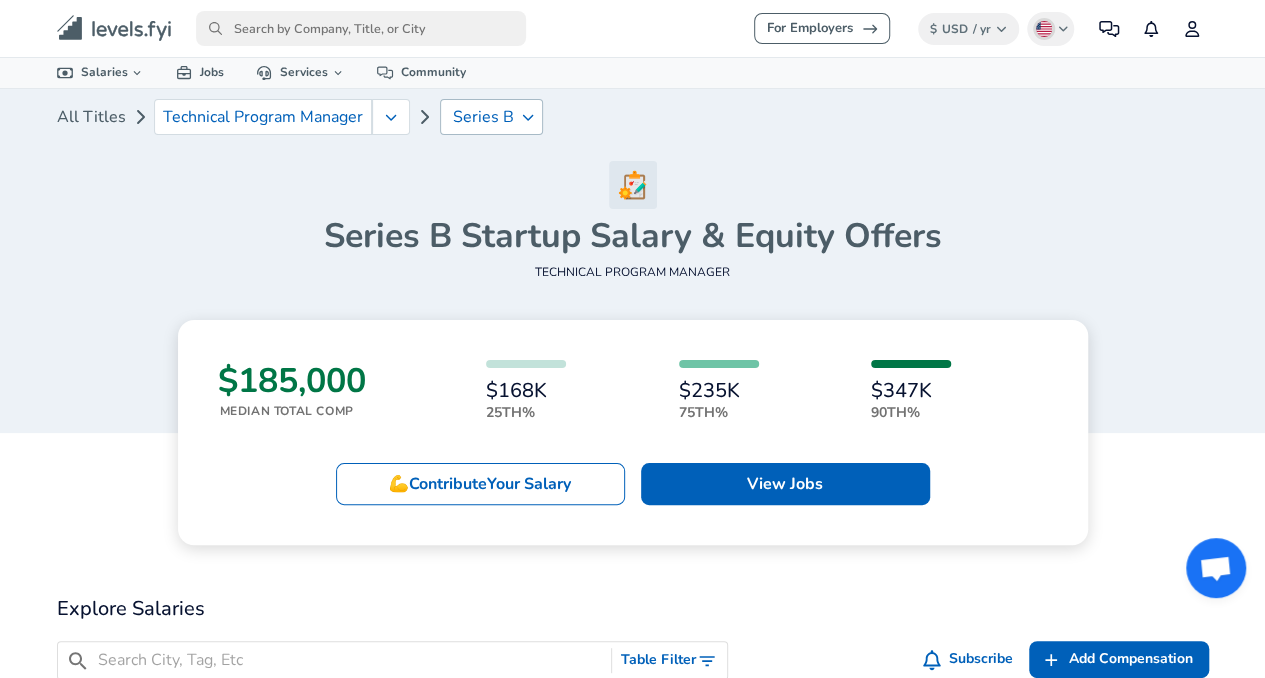 click on "Series B" at bounding box center [483, 117] 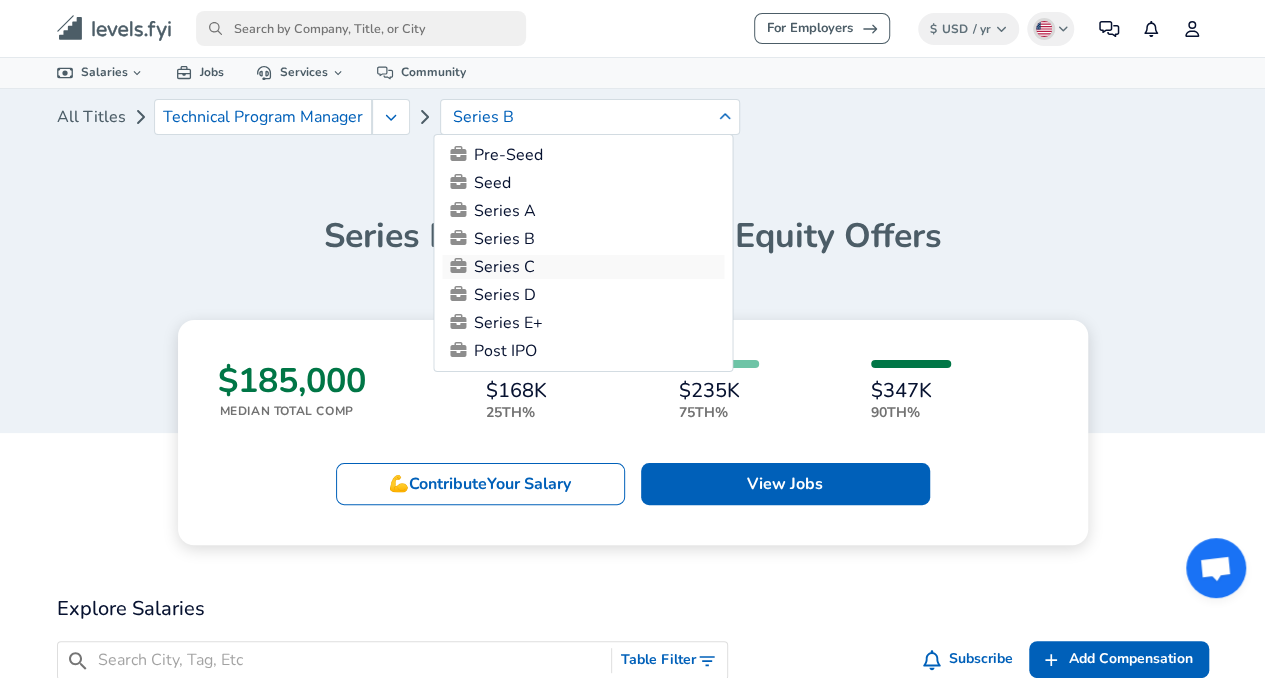 click on "Series C" at bounding box center [583, 267] 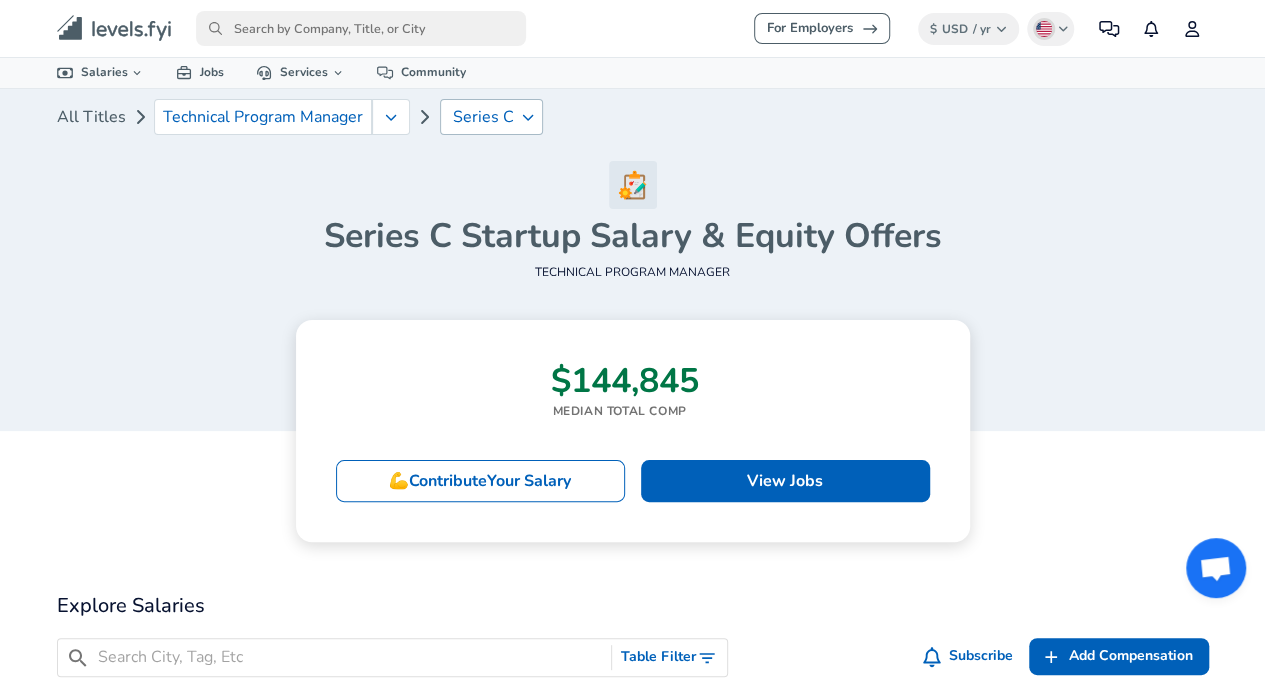 click on "Series C" at bounding box center (483, 117) 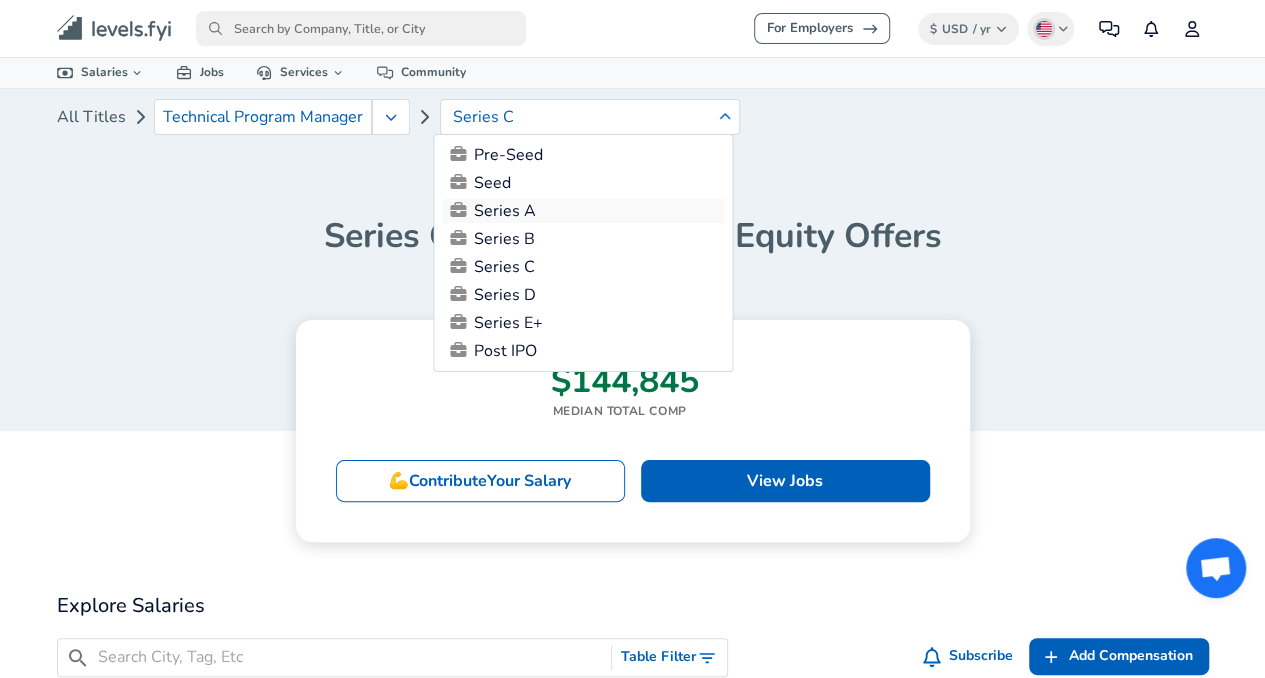 click on "Series A" at bounding box center (583, 211) 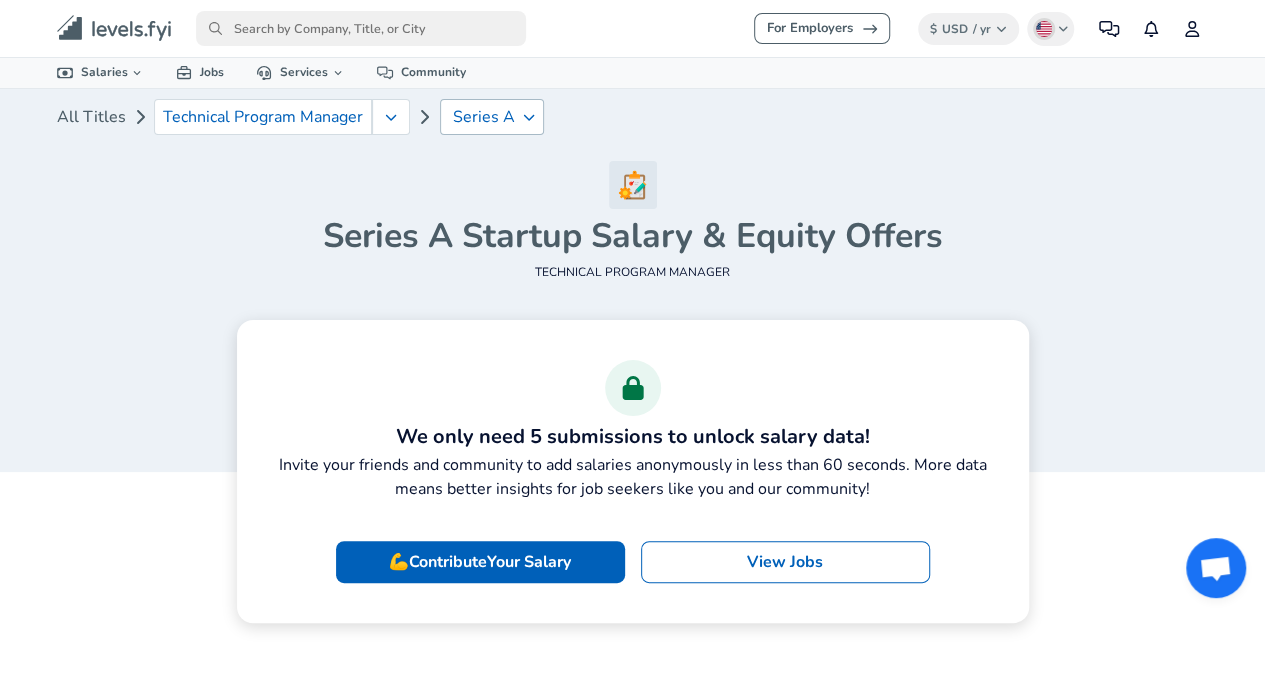 click on "Series A" at bounding box center [484, 117] 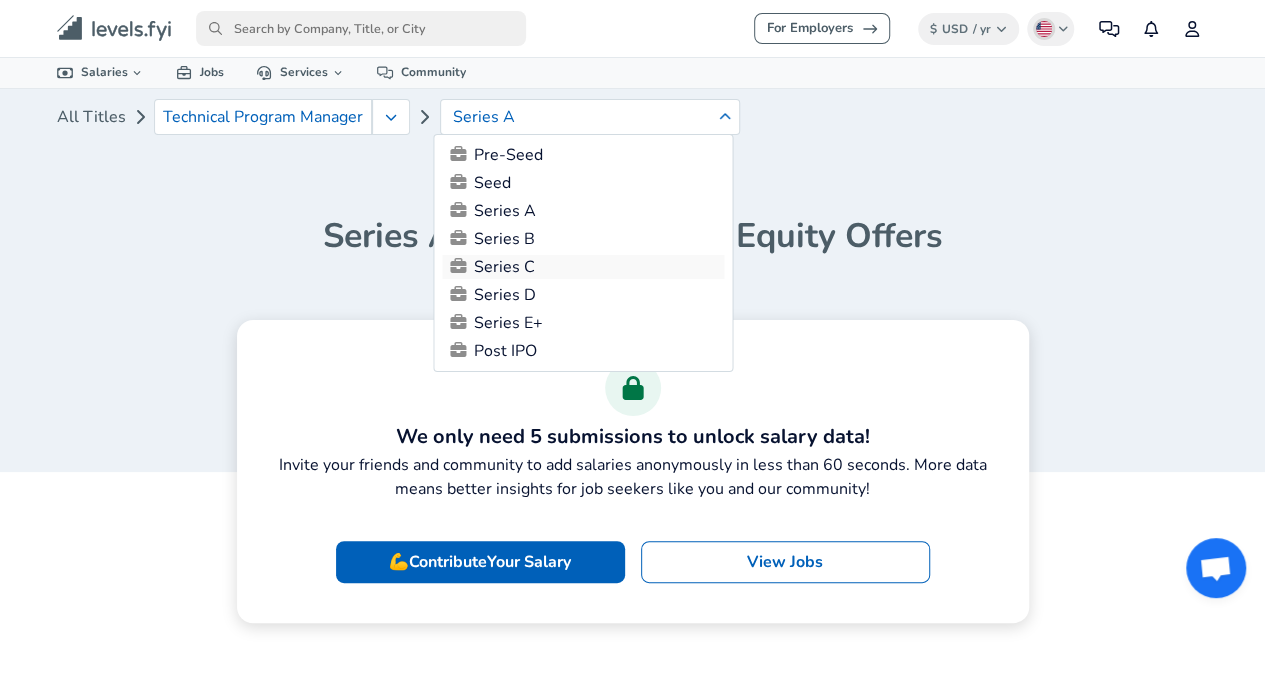 click on "Series C" at bounding box center [583, 267] 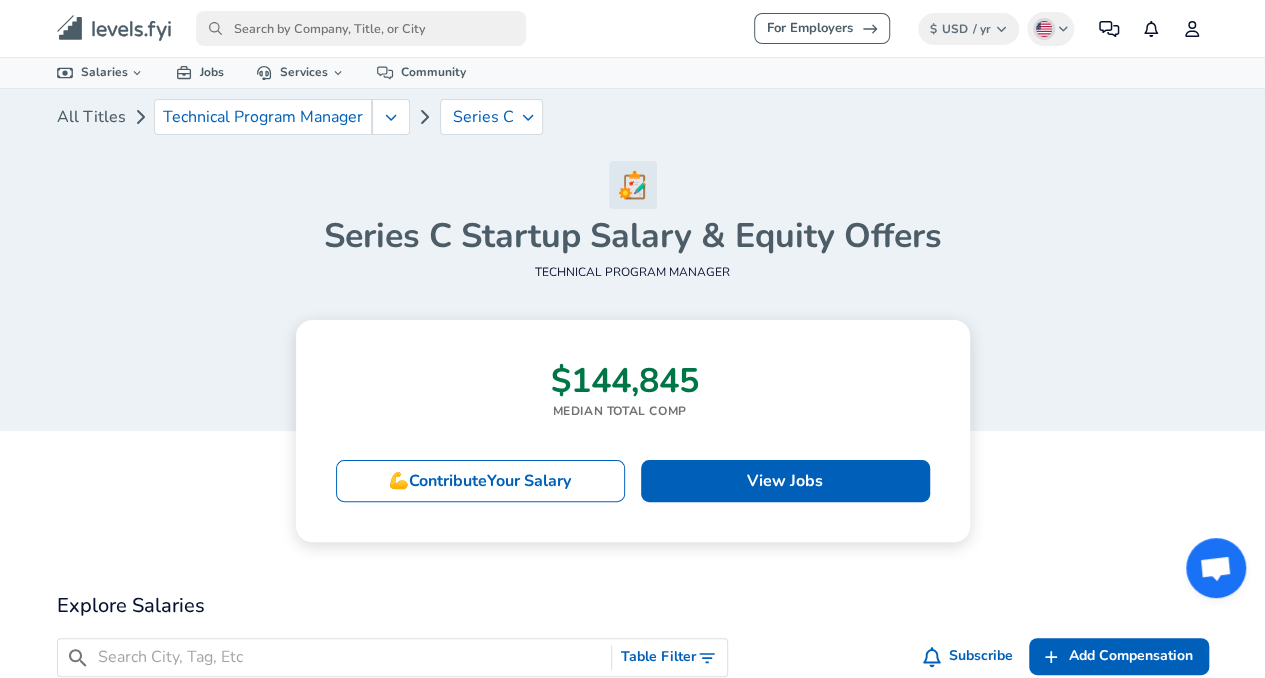 click on "All Titles Technical Program Manager Series C" at bounding box center (633, 125) 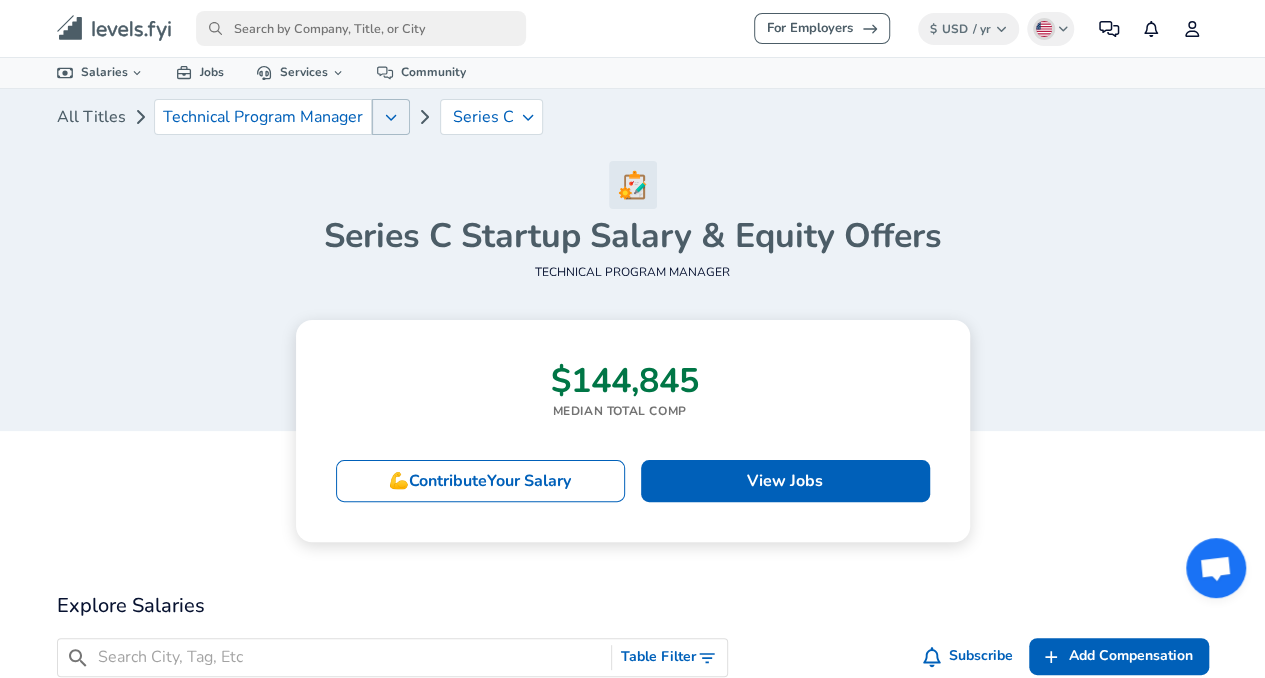 click 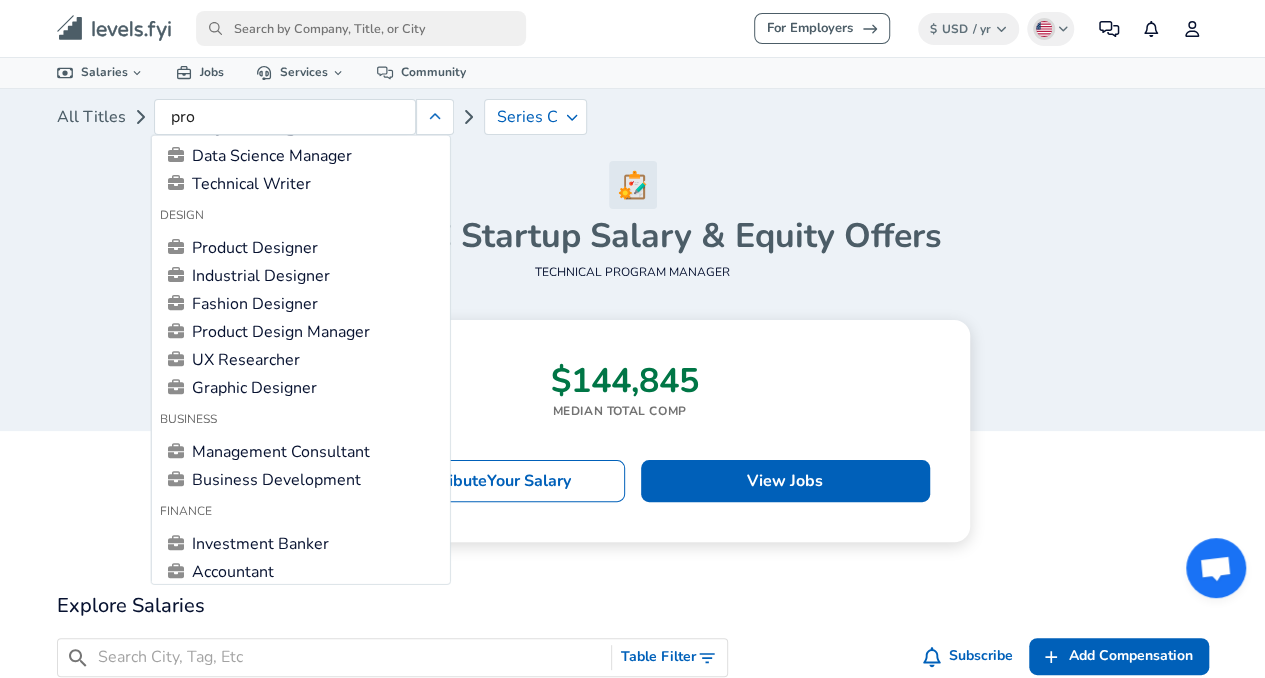scroll, scrollTop: 0, scrollLeft: 0, axis: both 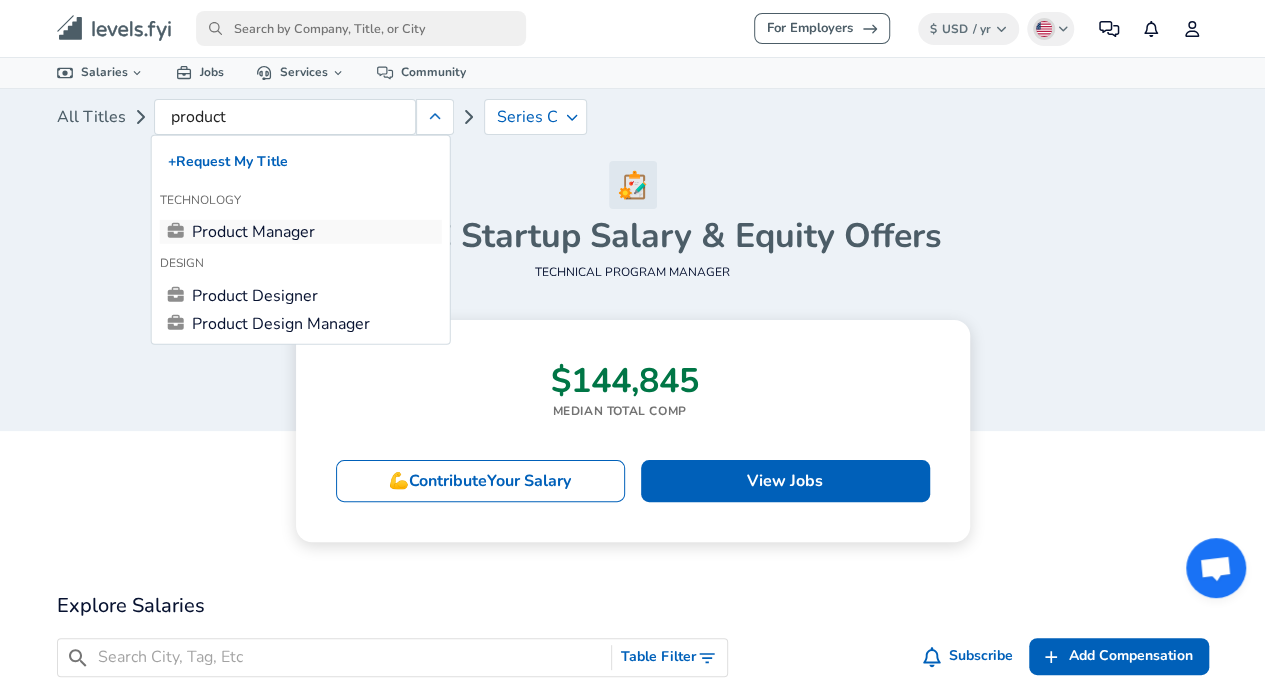 type on "product" 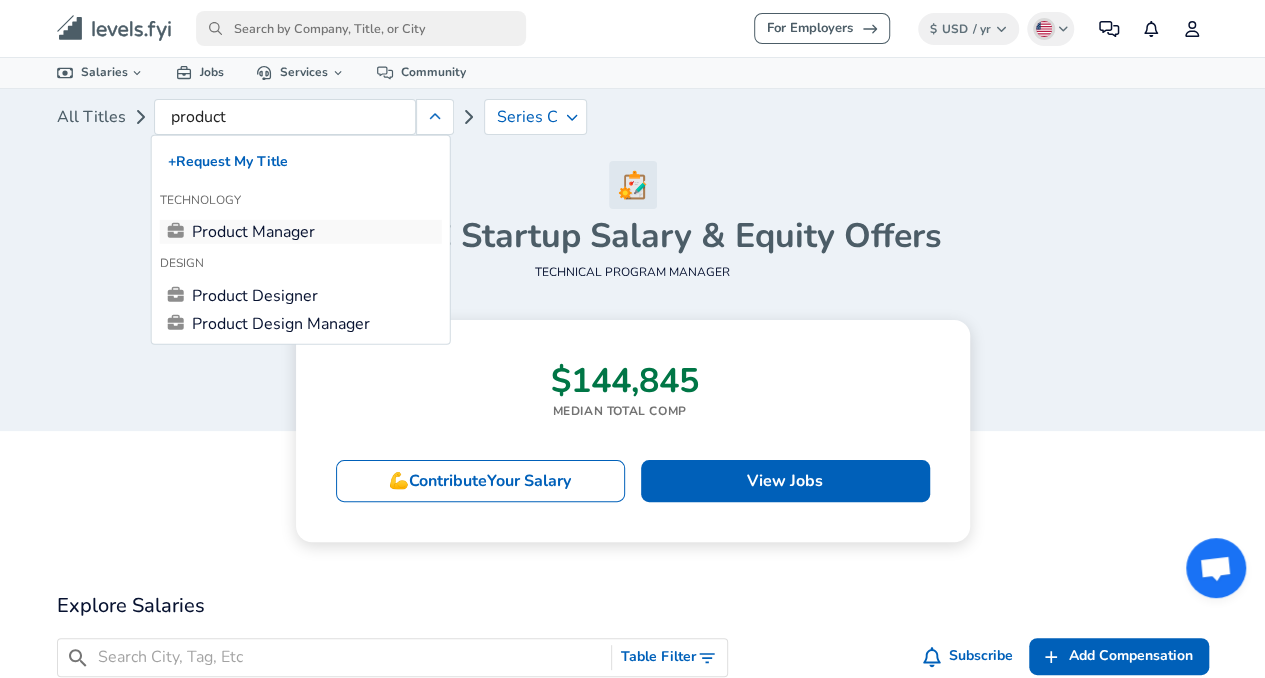 click on "Product Manager" at bounding box center [301, 232] 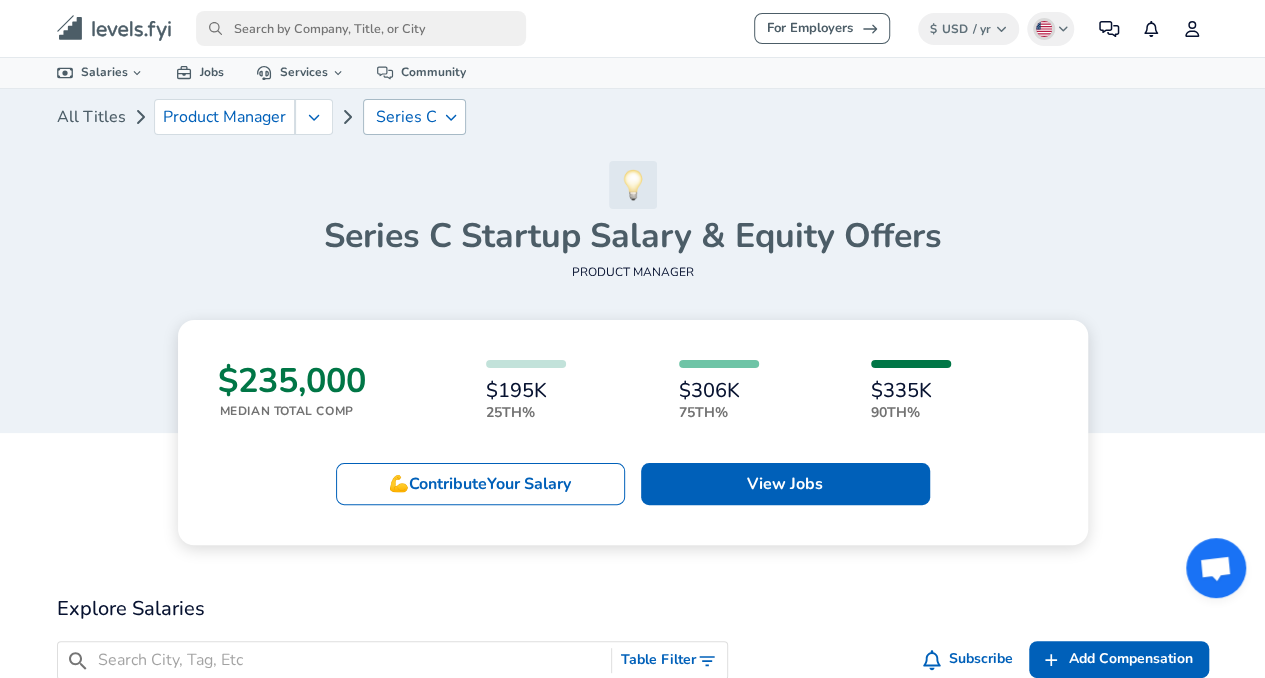 click on "Series C" at bounding box center [406, 117] 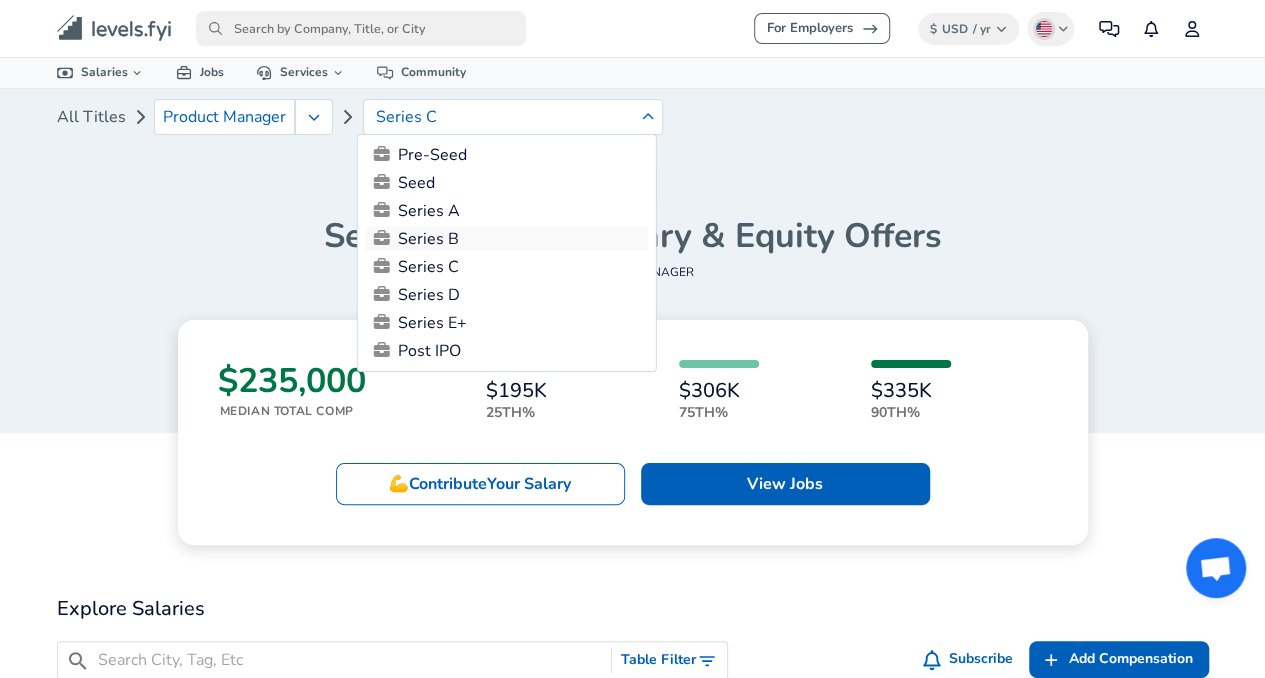 click on "Series B" at bounding box center [507, 239] 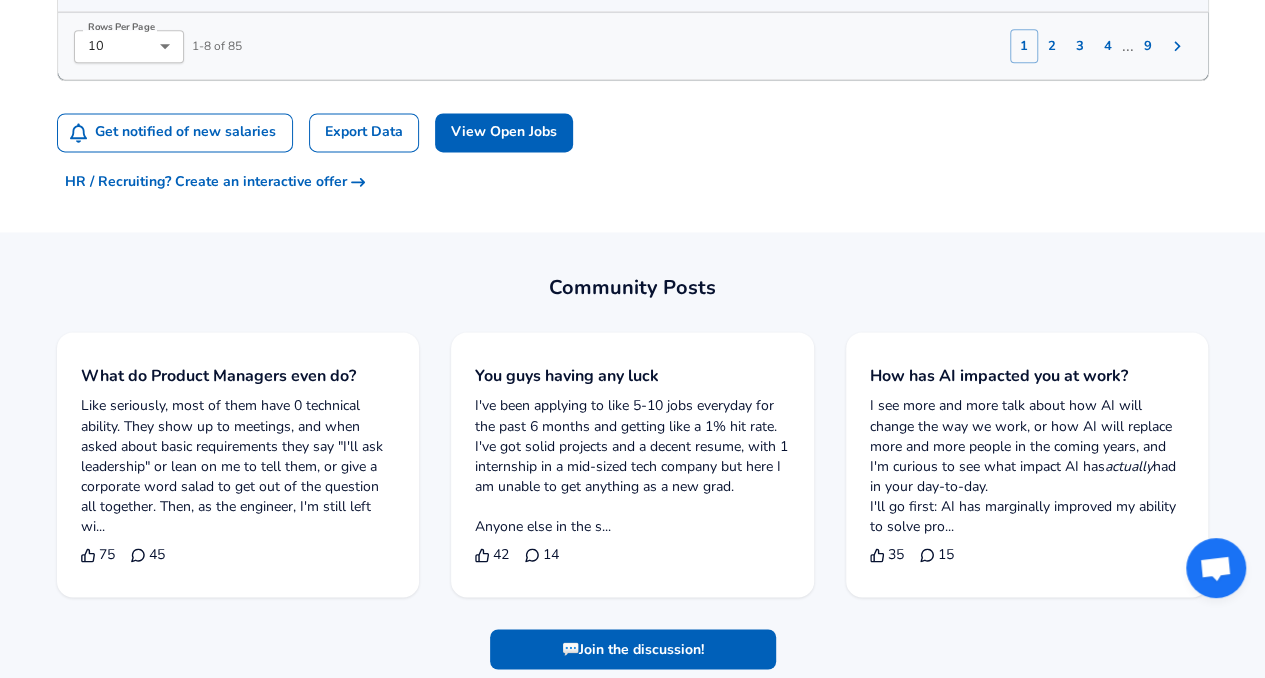 scroll, scrollTop: 1316, scrollLeft: 0, axis: vertical 